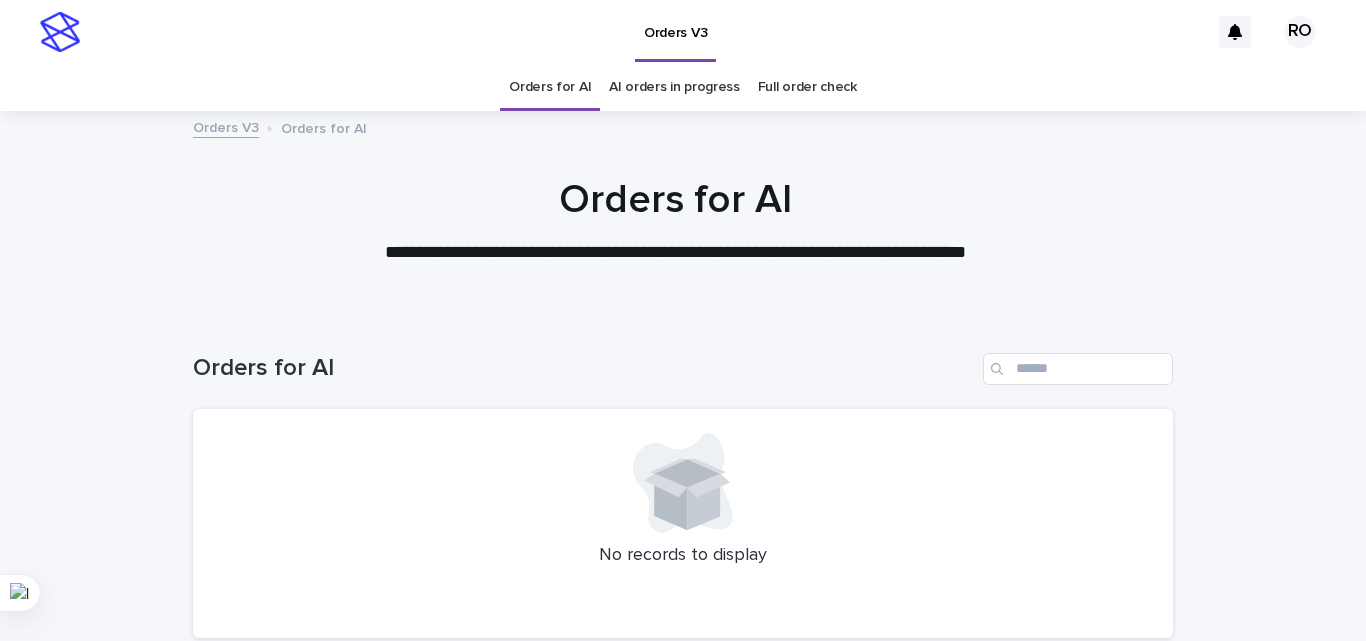 scroll, scrollTop: 0, scrollLeft: 0, axis: both 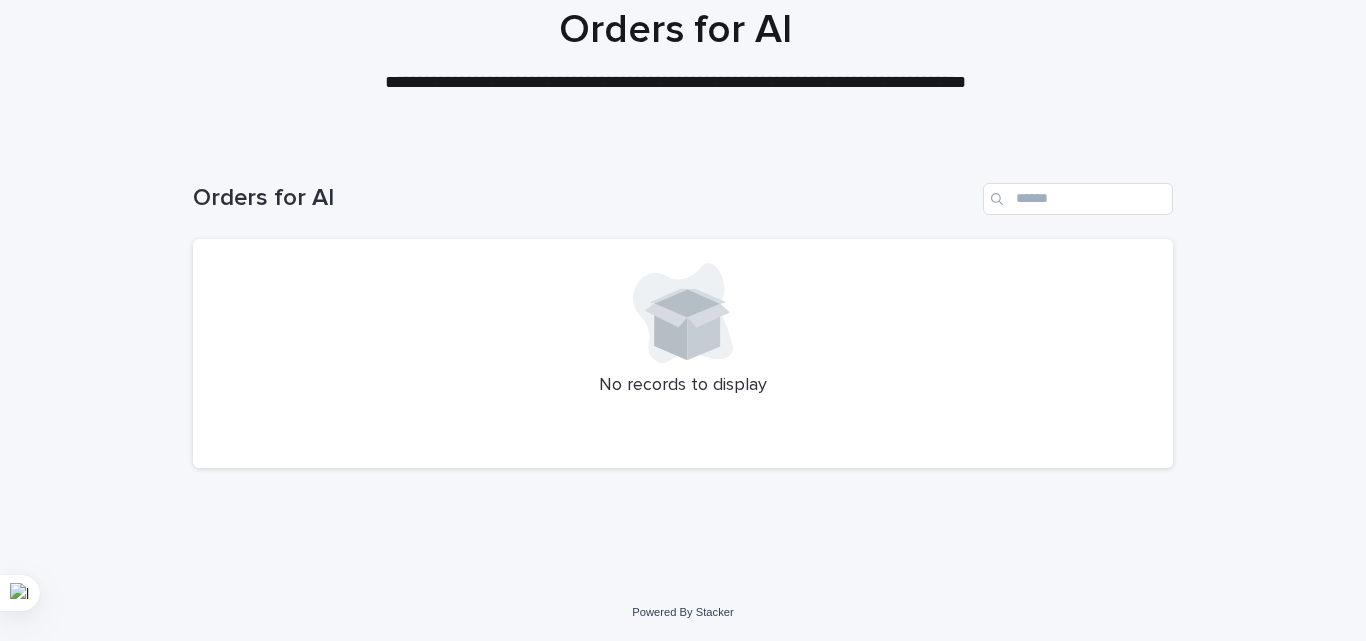 click on "Loading... Saving… Loading... Saving… Orders for AI No records to display" at bounding box center (683, 364) 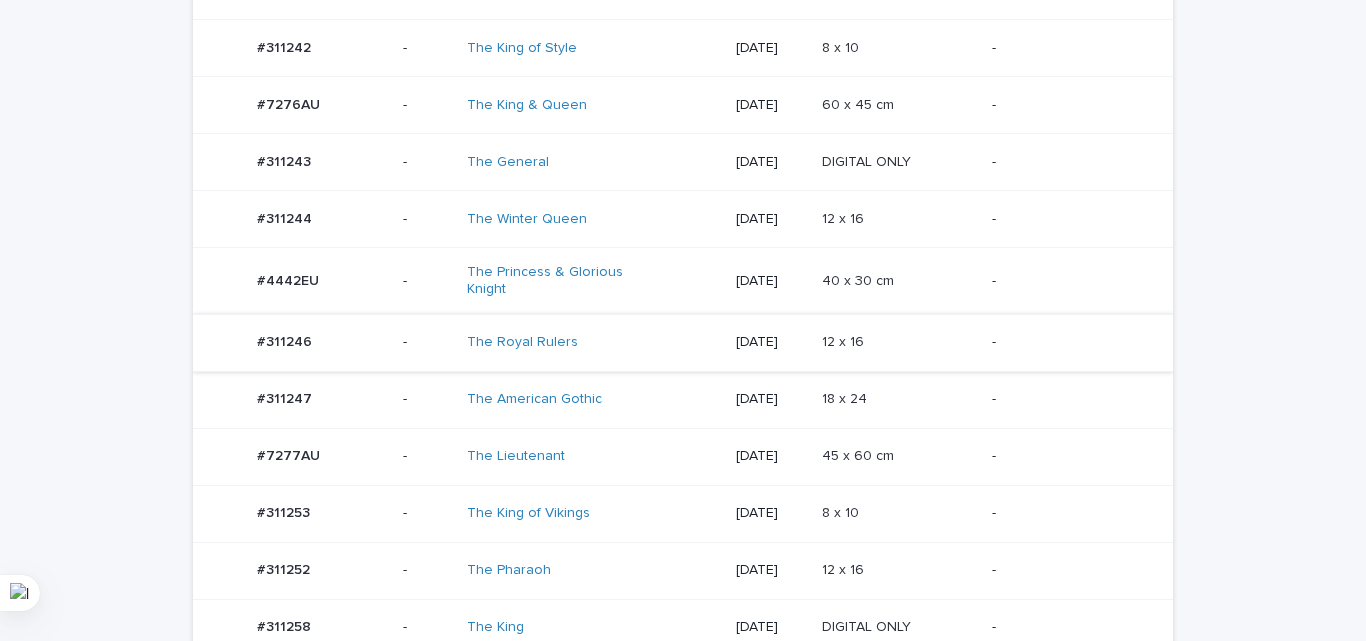 scroll, scrollTop: 770, scrollLeft: 0, axis: vertical 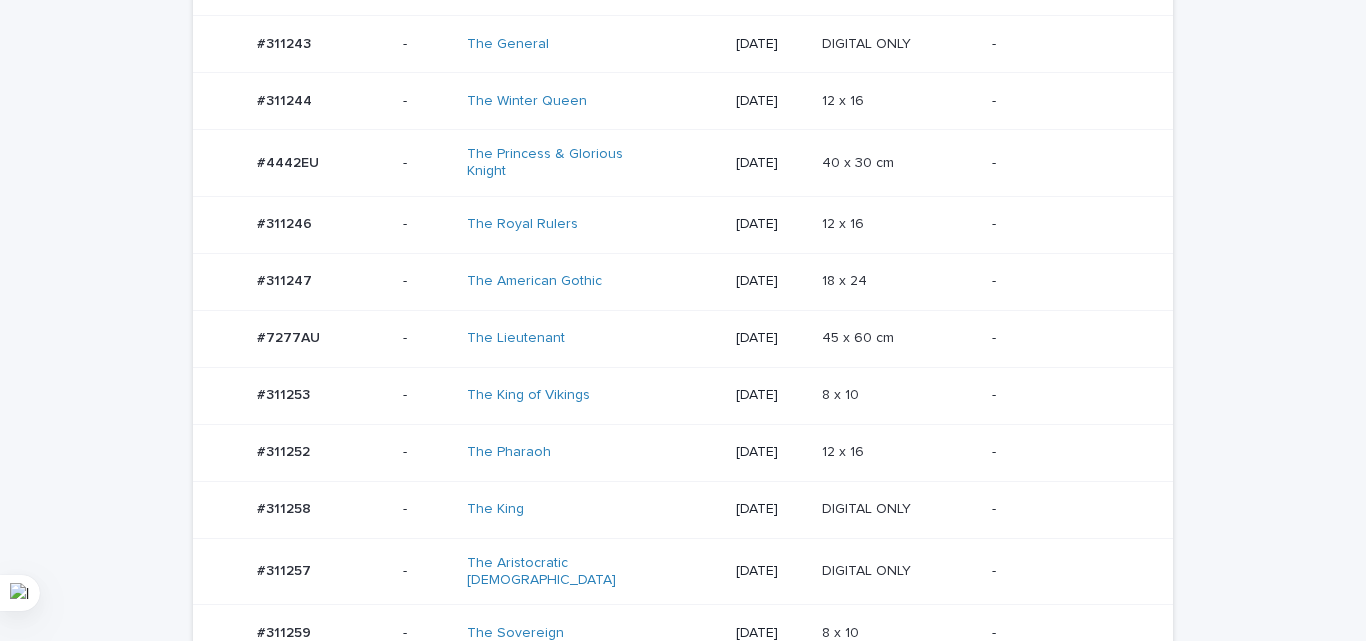 click on "45 x 60 cm 45 x 60 cm" at bounding box center (899, 338) 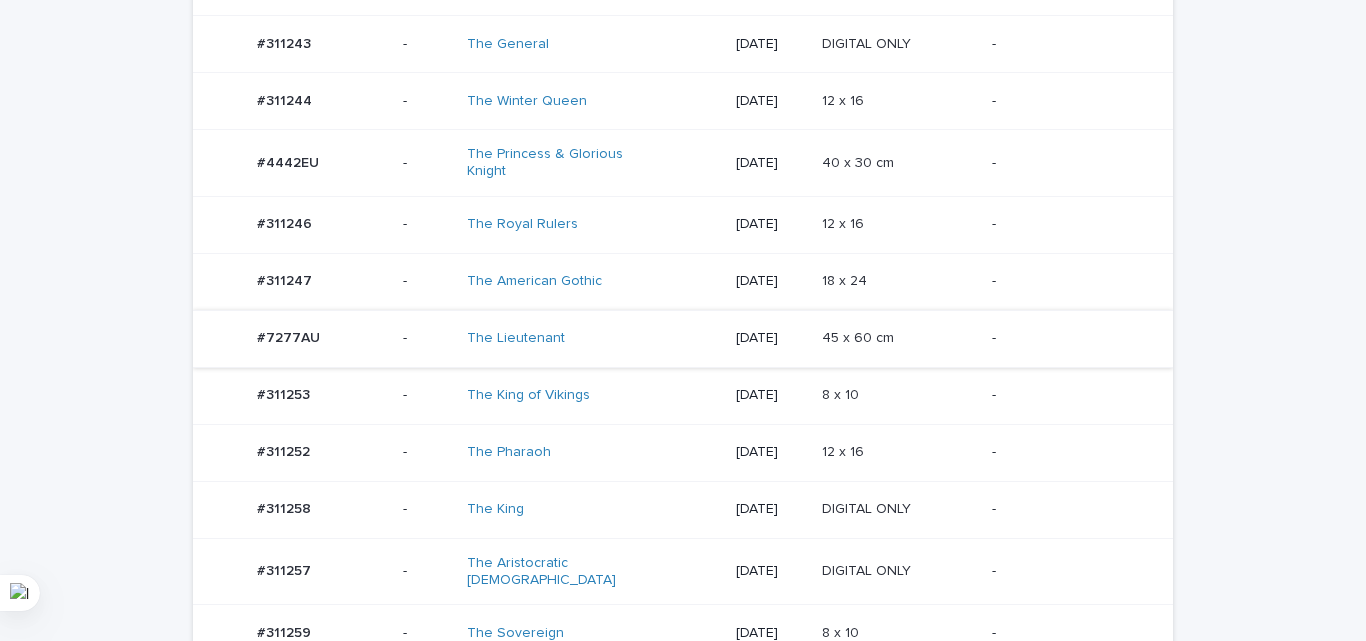 scroll, scrollTop: 0, scrollLeft: 0, axis: both 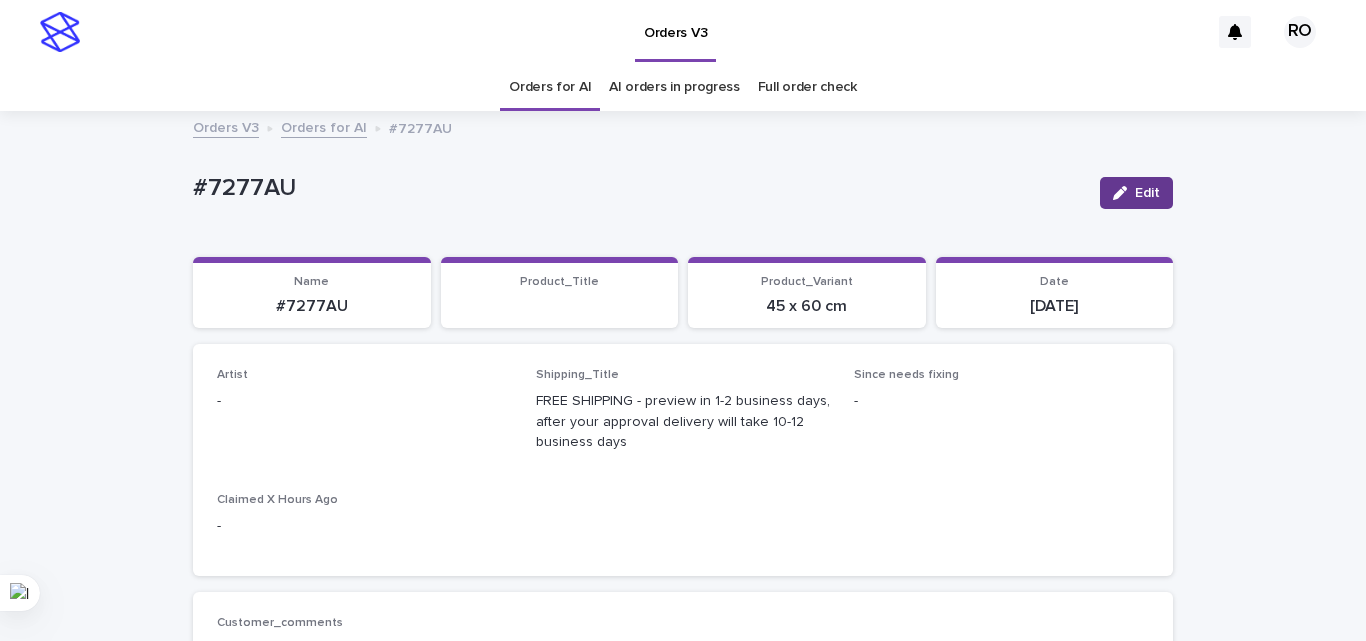 drag, startPoint x: 1125, startPoint y: 196, endPoint x: 365, endPoint y: 349, distance: 775.2477 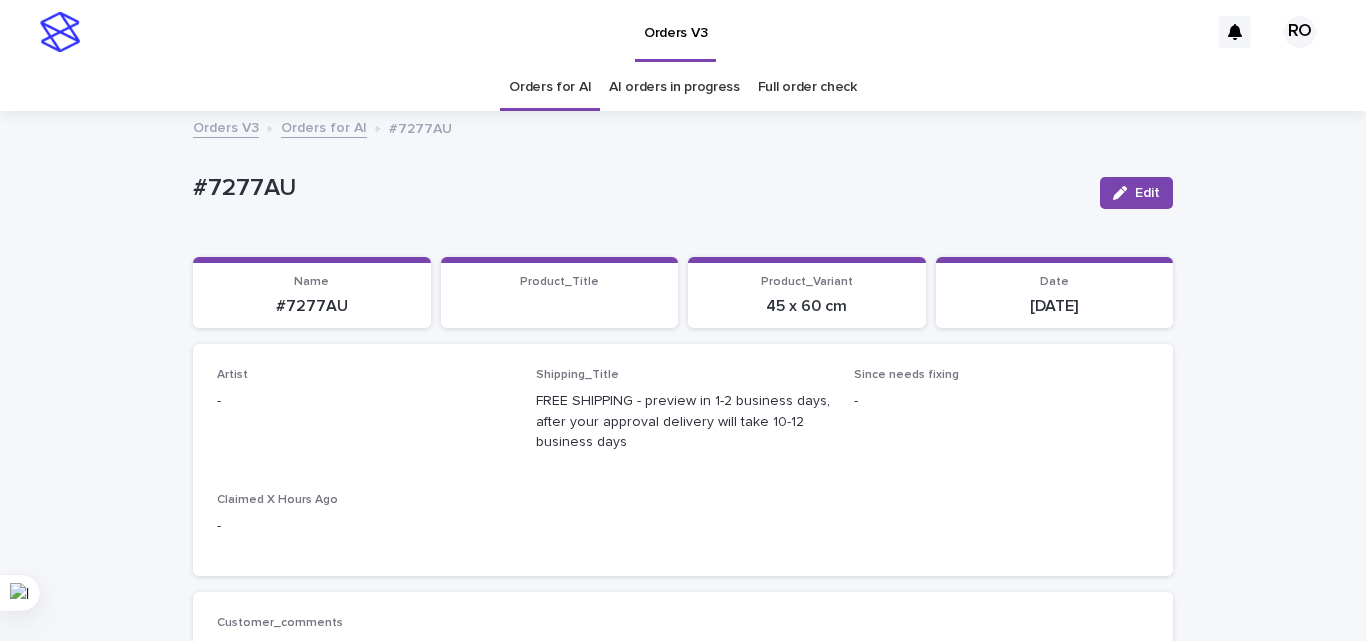 click at bounding box center (1124, 193) 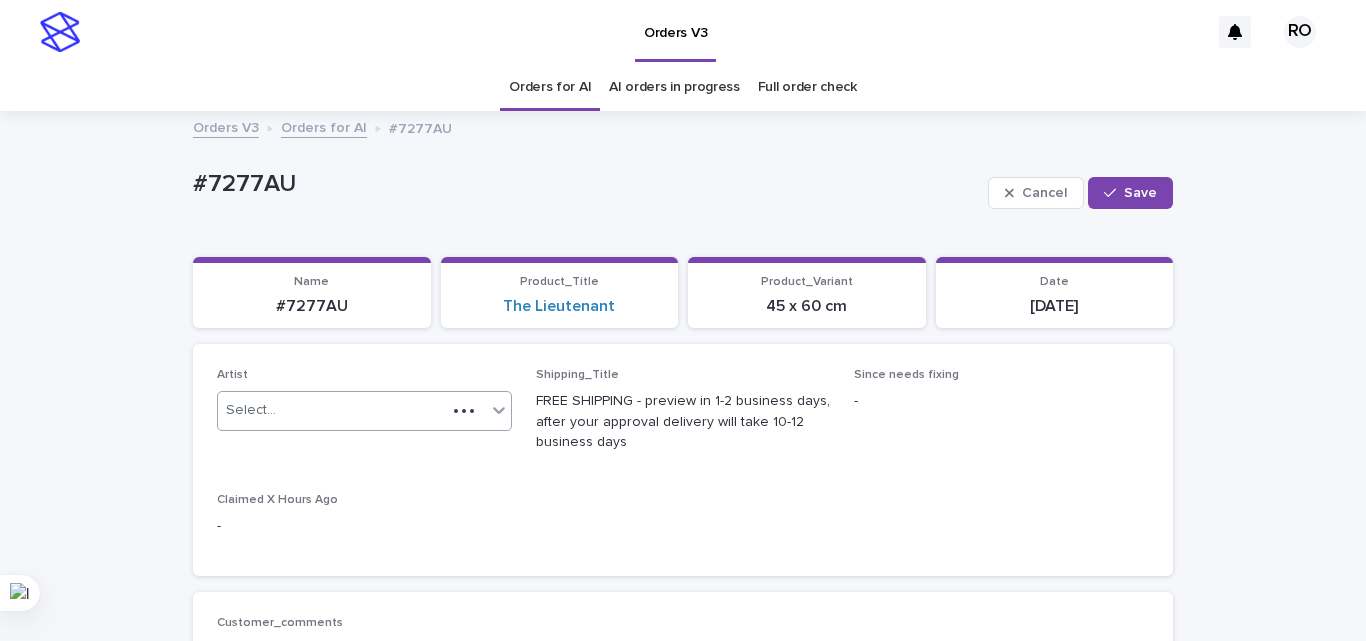click on "Select..." at bounding box center [332, 410] 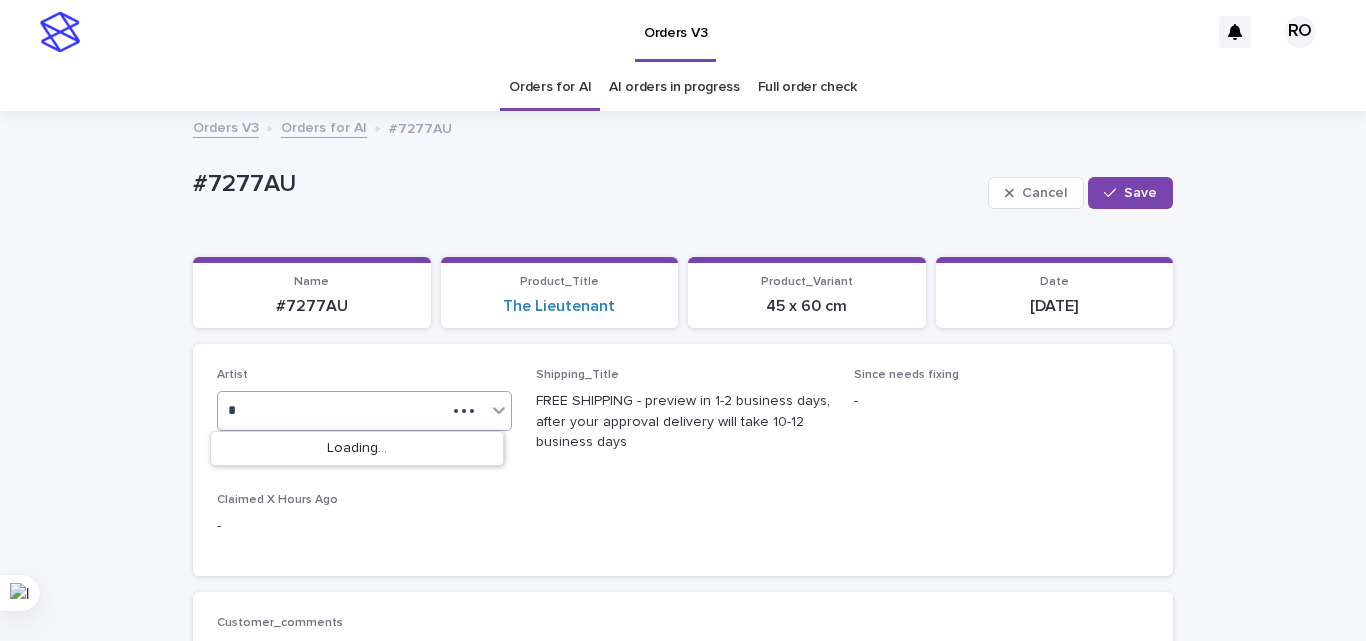 type on "**" 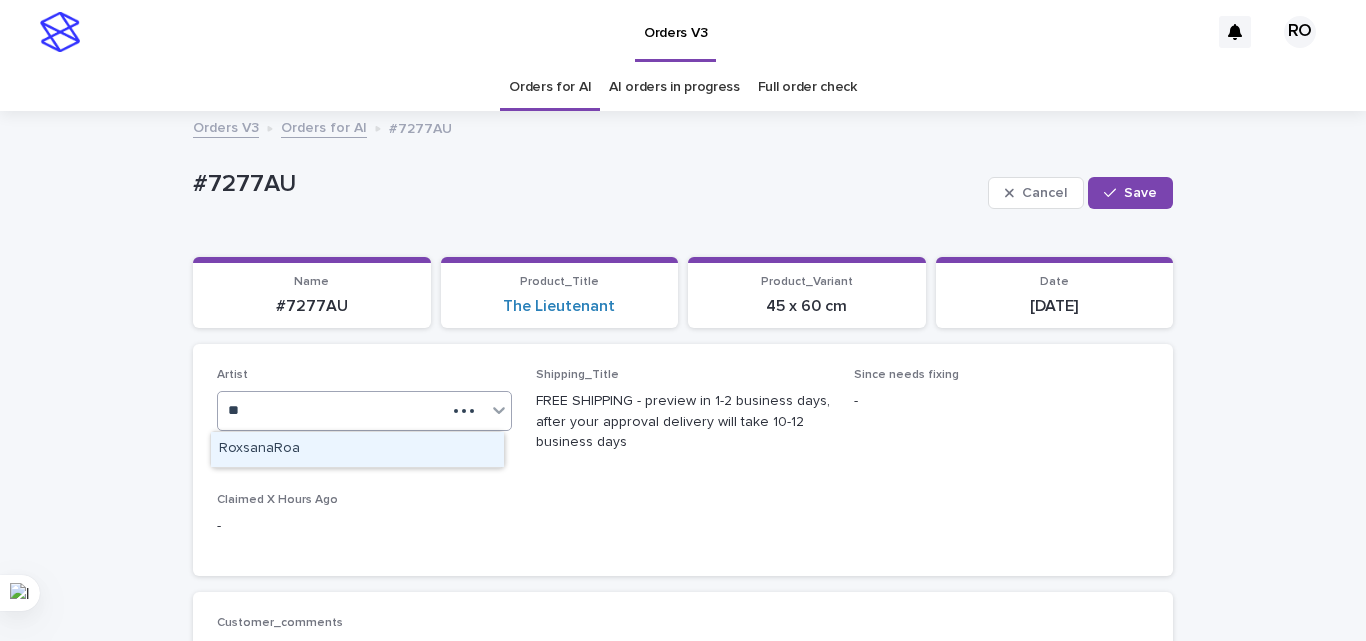type 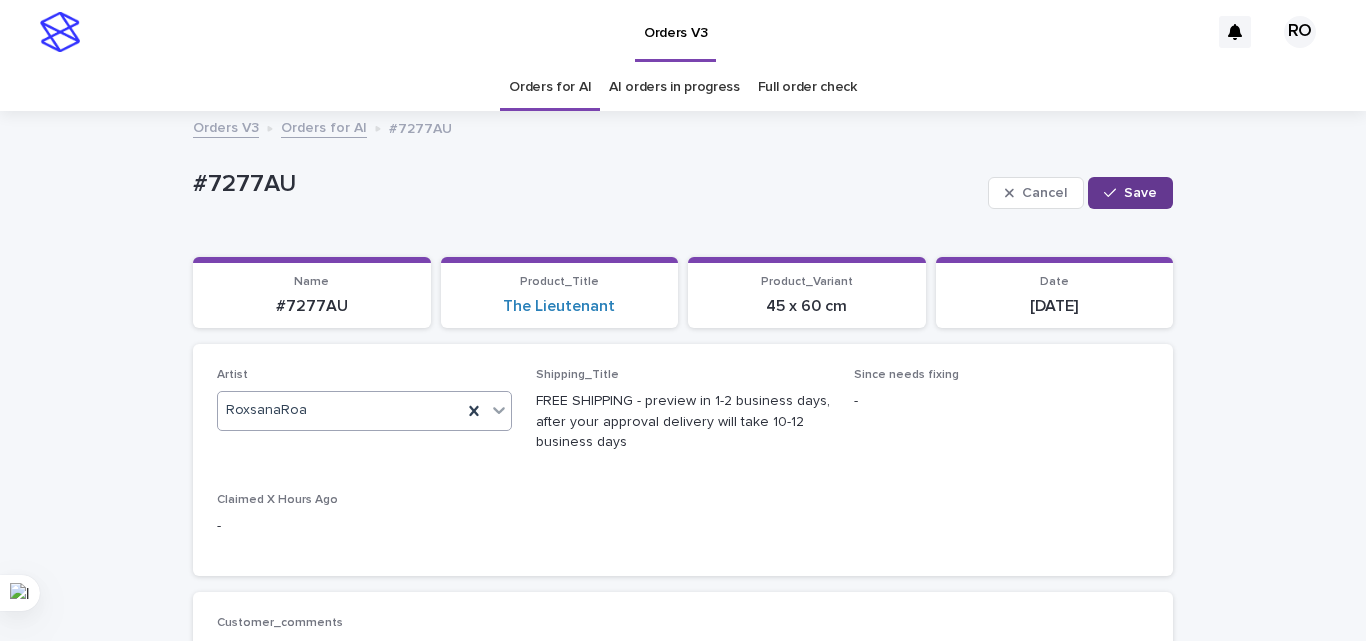 click on "Save" at bounding box center (1140, 193) 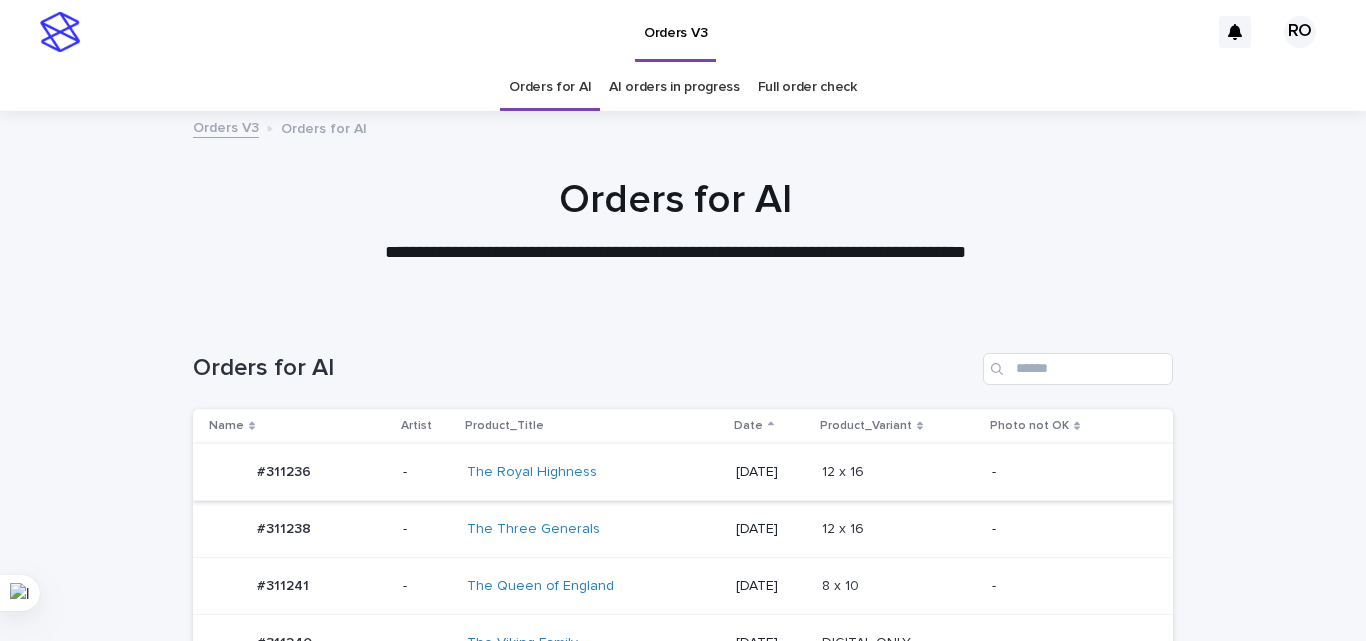 scroll, scrollTop: 64, scrollLeft: 0, axis: vertical 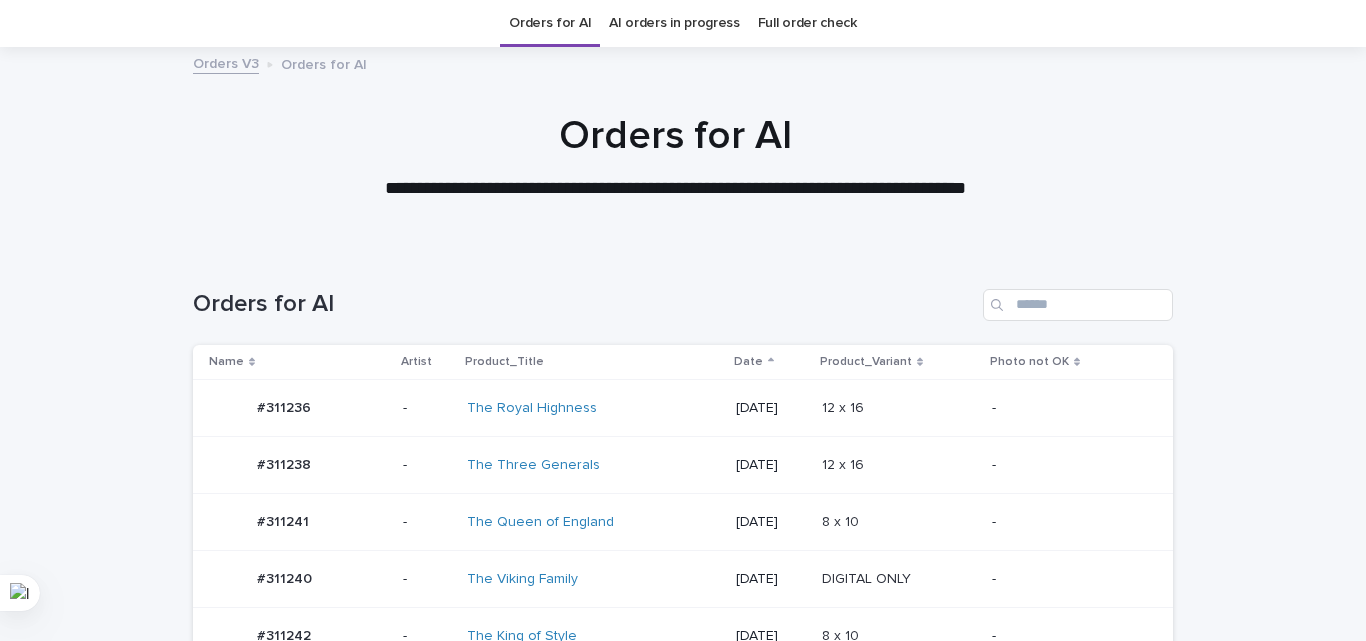 click on "The Queen of England" at bounding box center [594, 522] 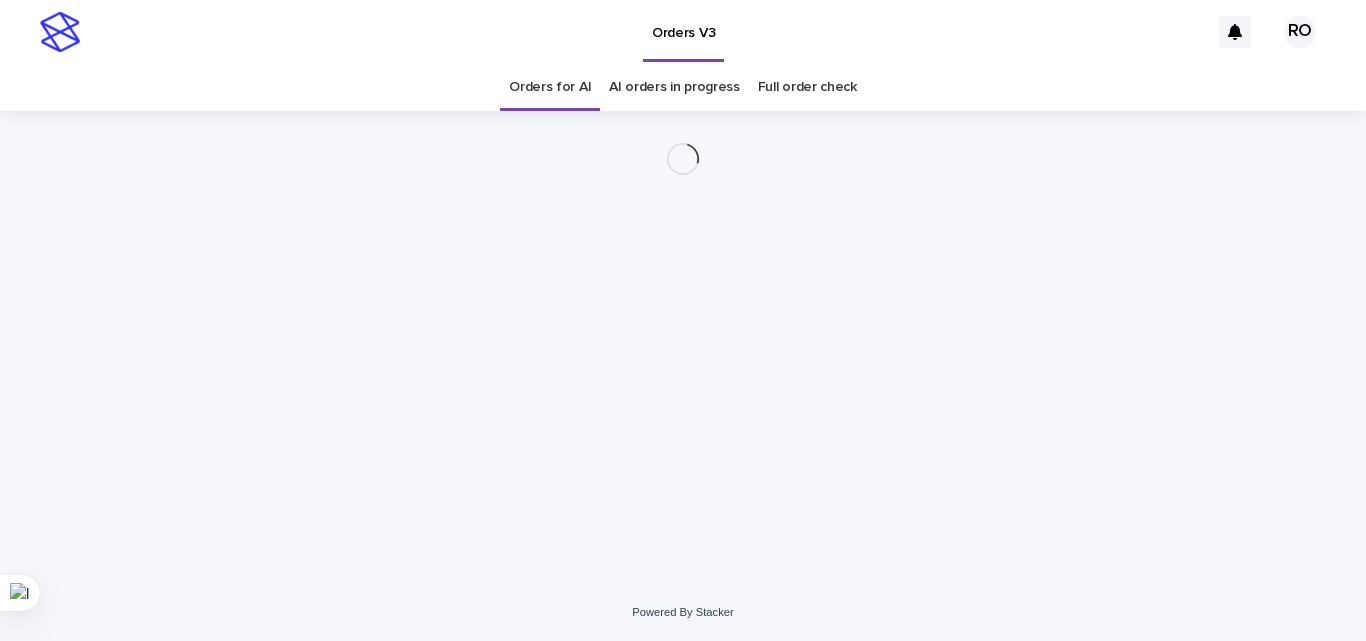 scroll, scrollTop: 0, scrollLeft: 0, axis: both 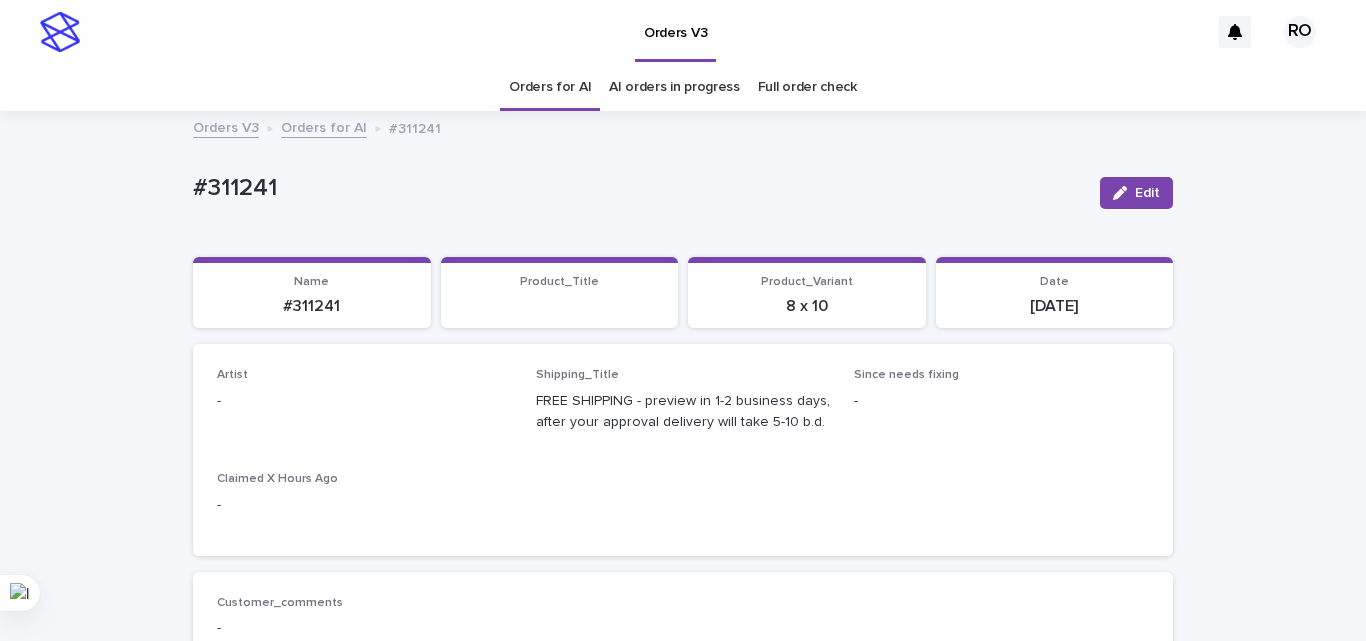 click at bounding box center [1124, 193] 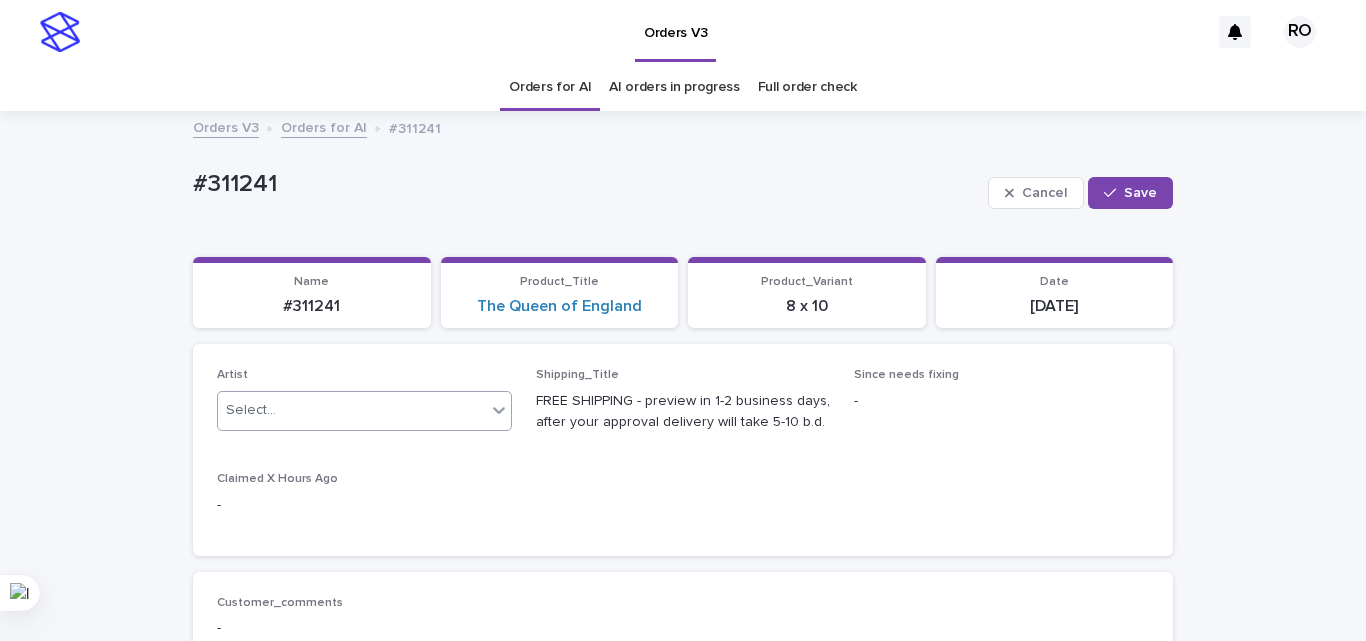 click on "Select..." at bounding box center (352, 410) 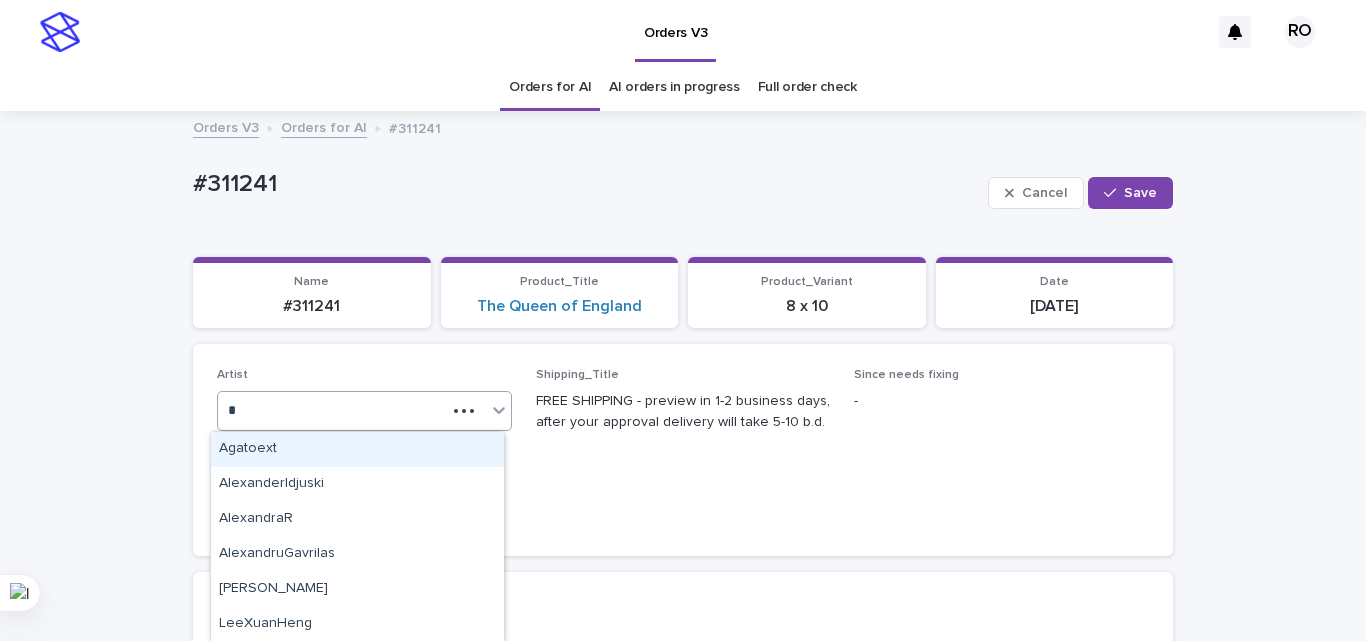 type on "**" 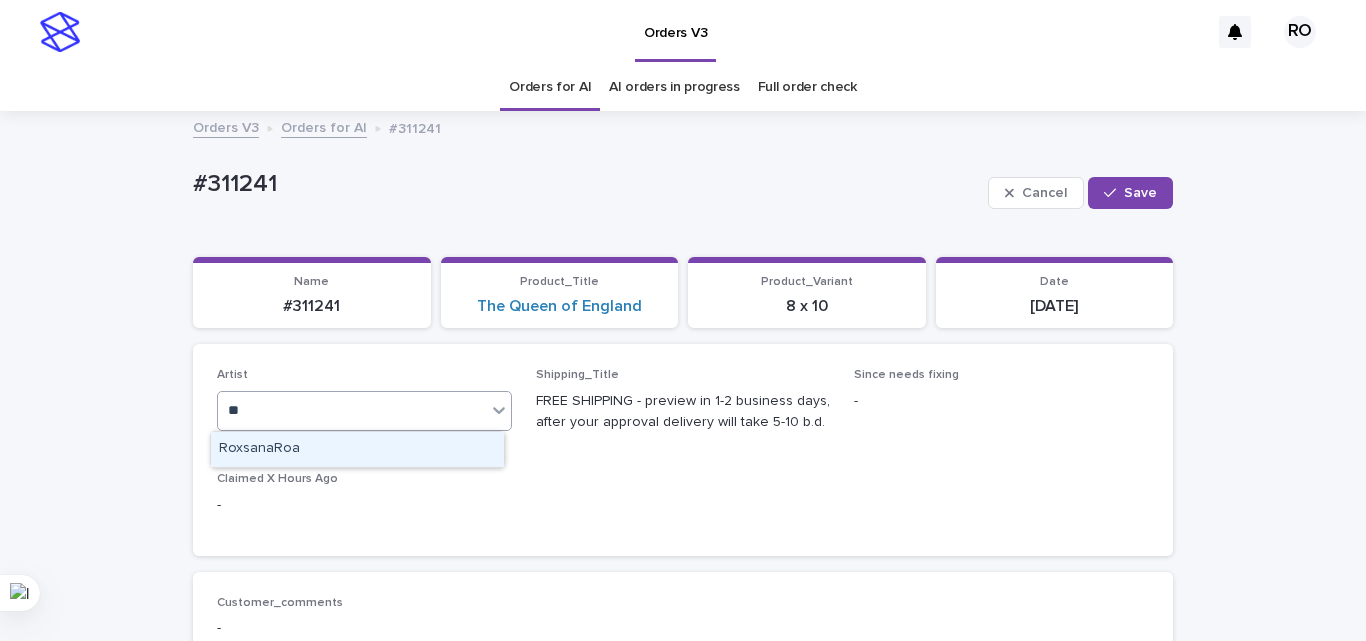 type 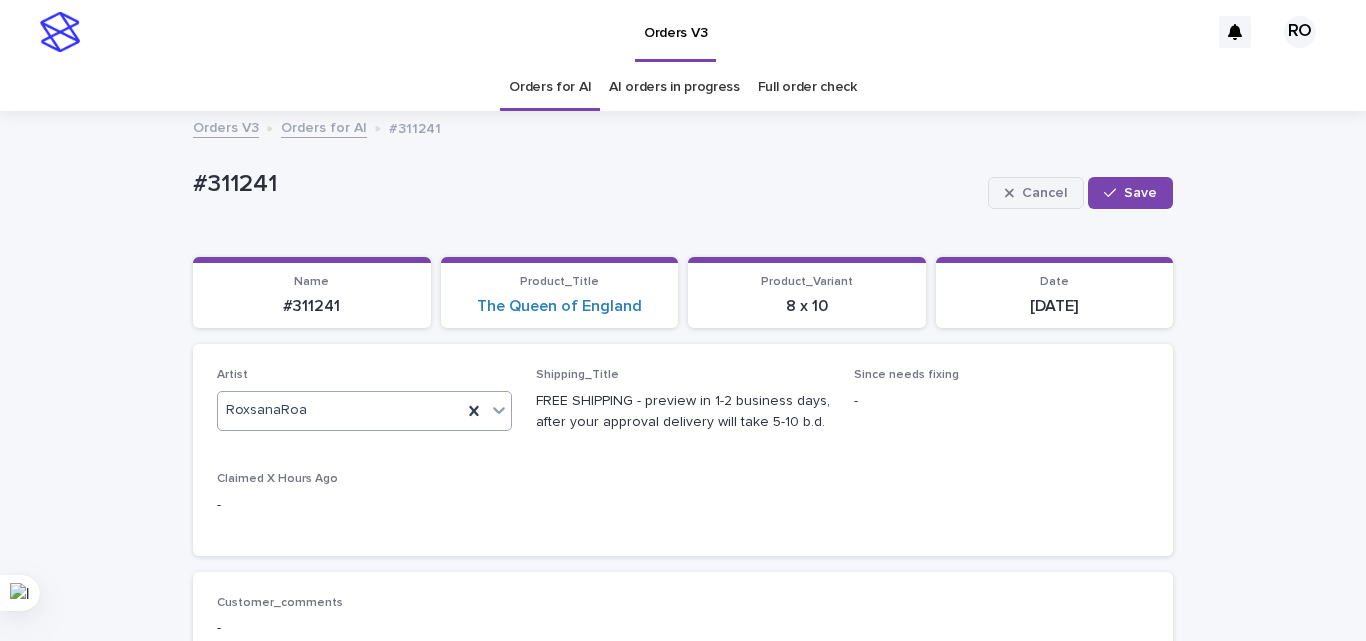 drag, startPoint x: 1141, startPoint y: 198, endPoint x: 985, endPoint y: 187, distance: 156.38734 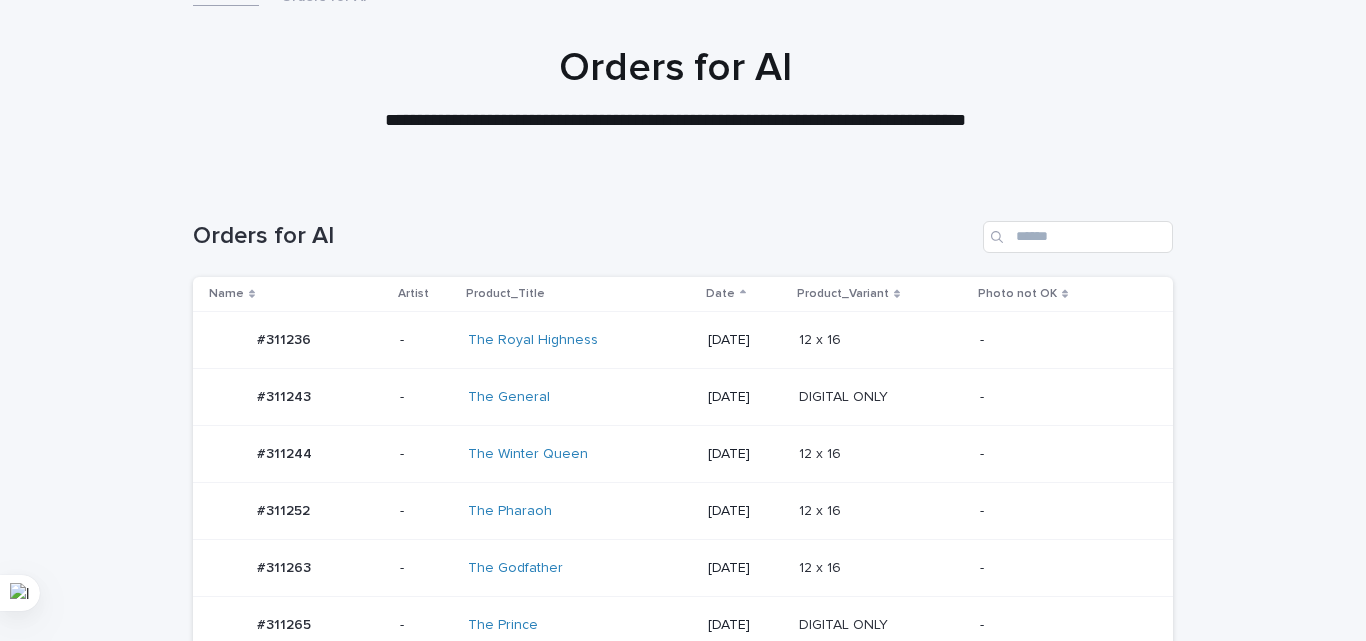 scroll, scrollTop: 164, scrollLeft: 0, axis: vertical 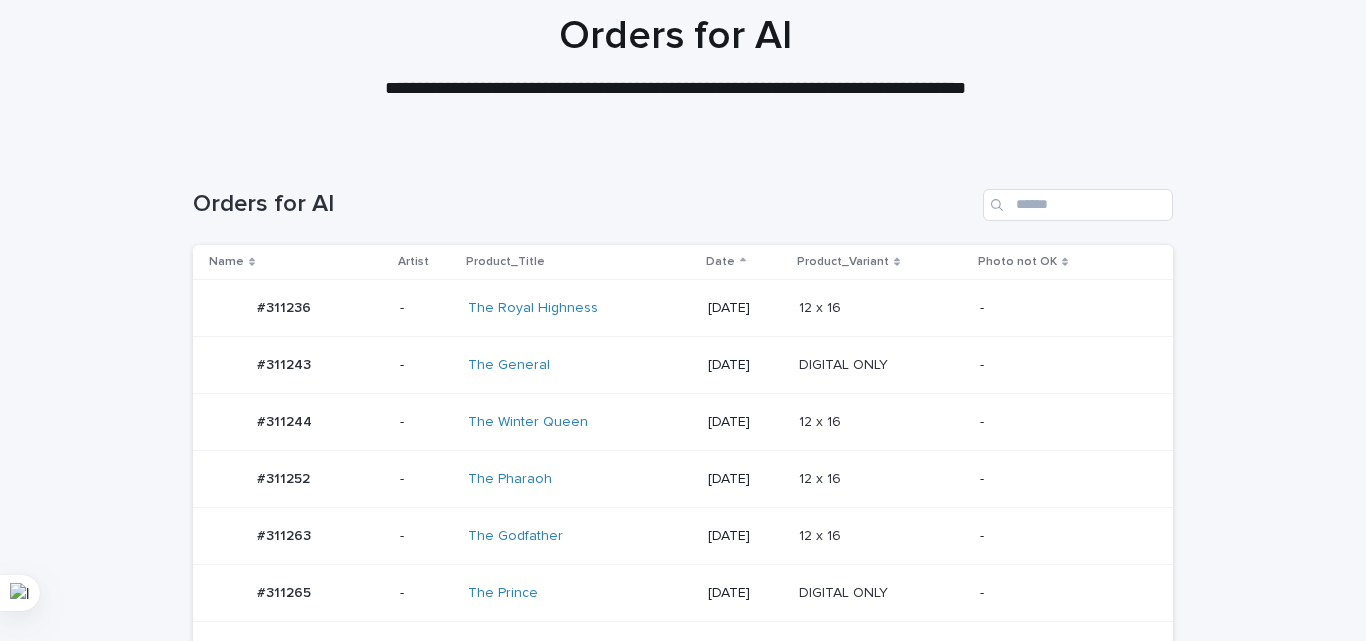 click on "[DATE]" at bounding box center (745, 308) 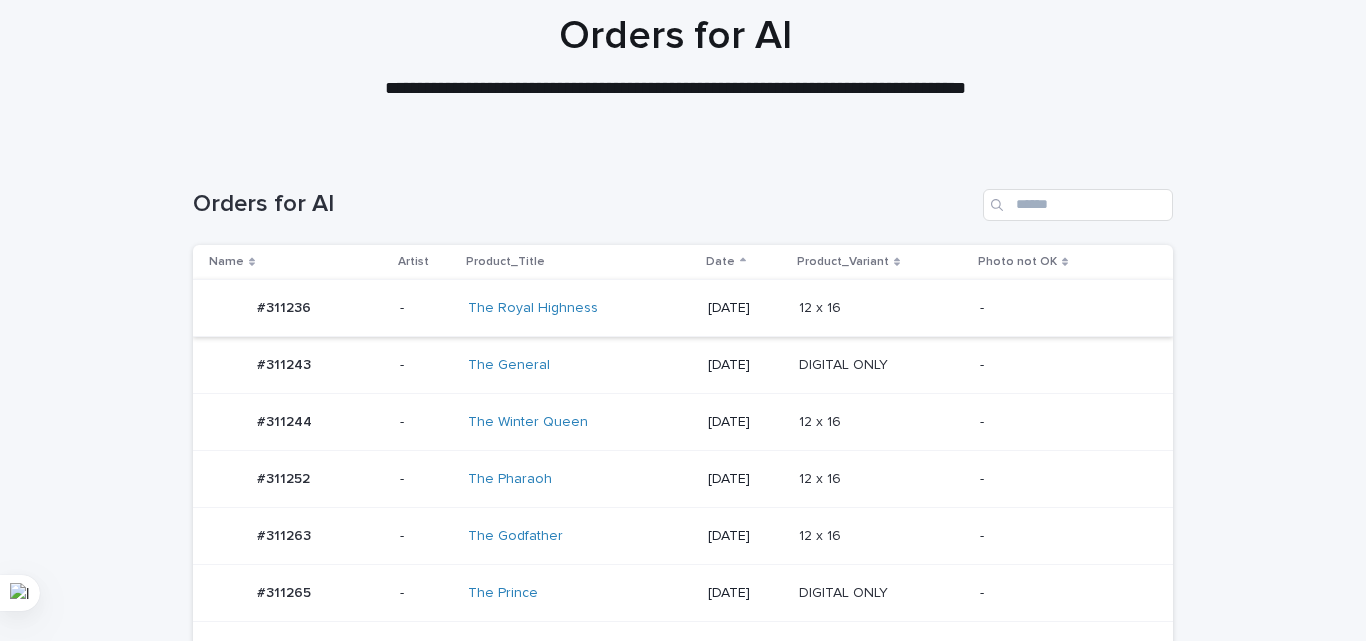 scroll, scrollTop: 0, scrollLeft: 0, axis: both 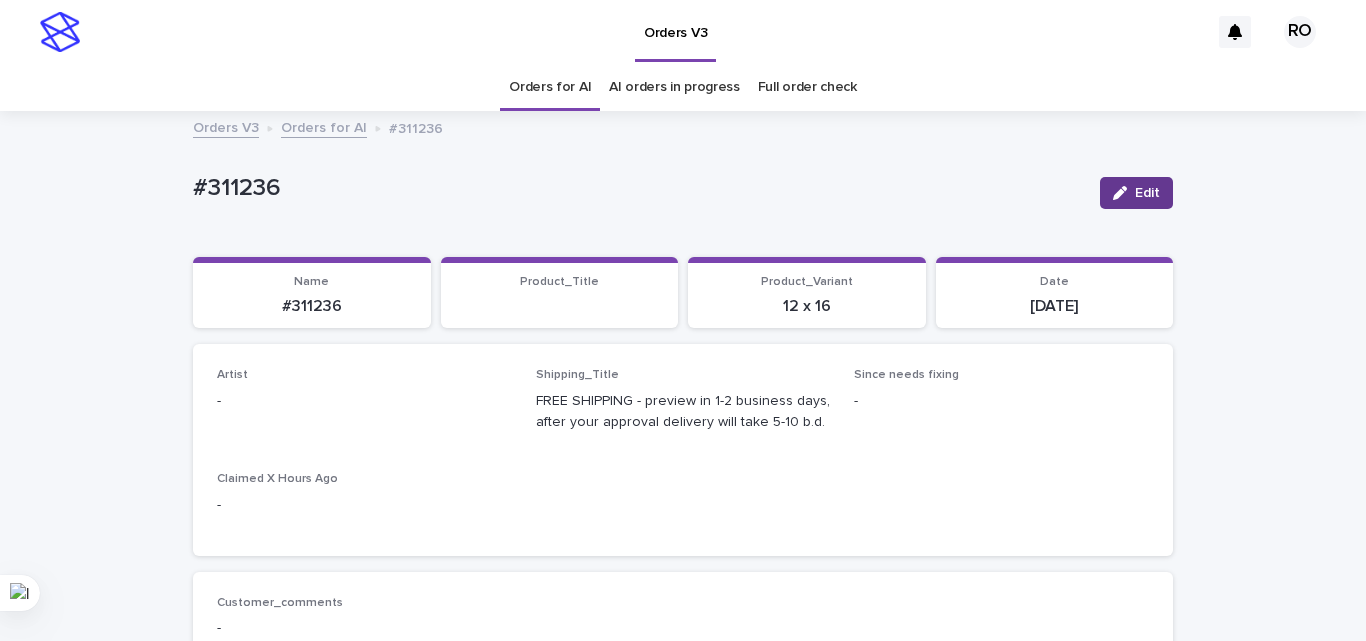 click 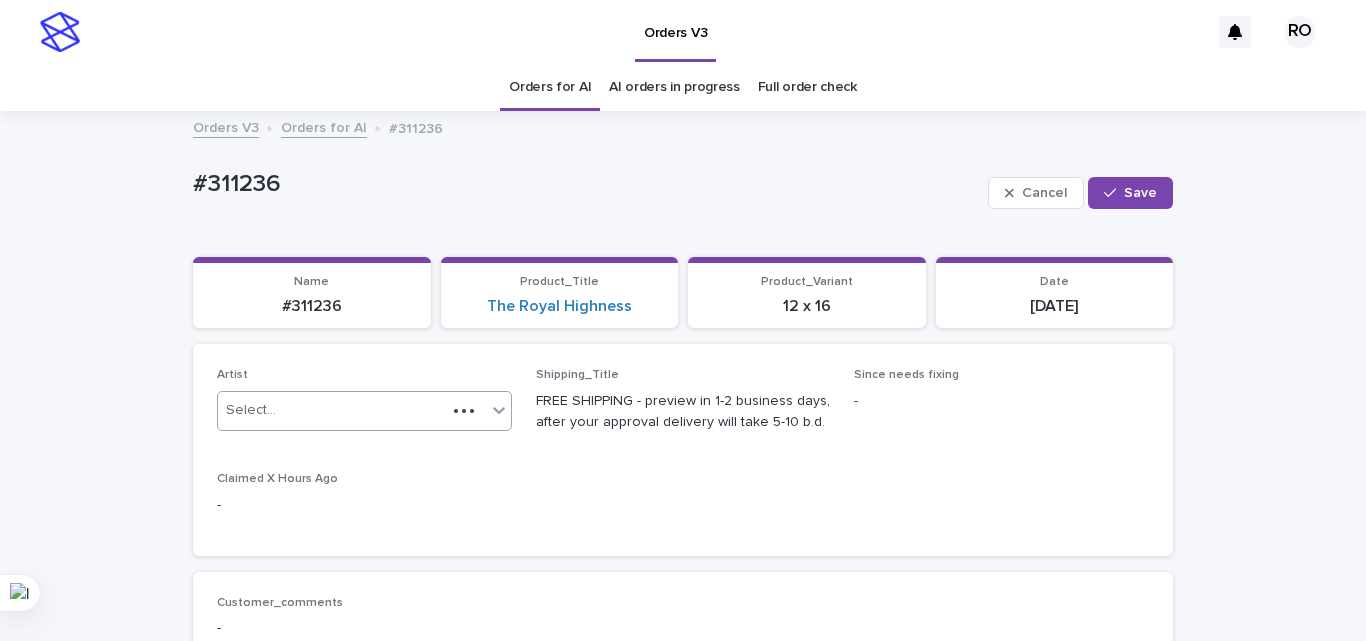 click on "Select..." at bounding box center (251, 410) 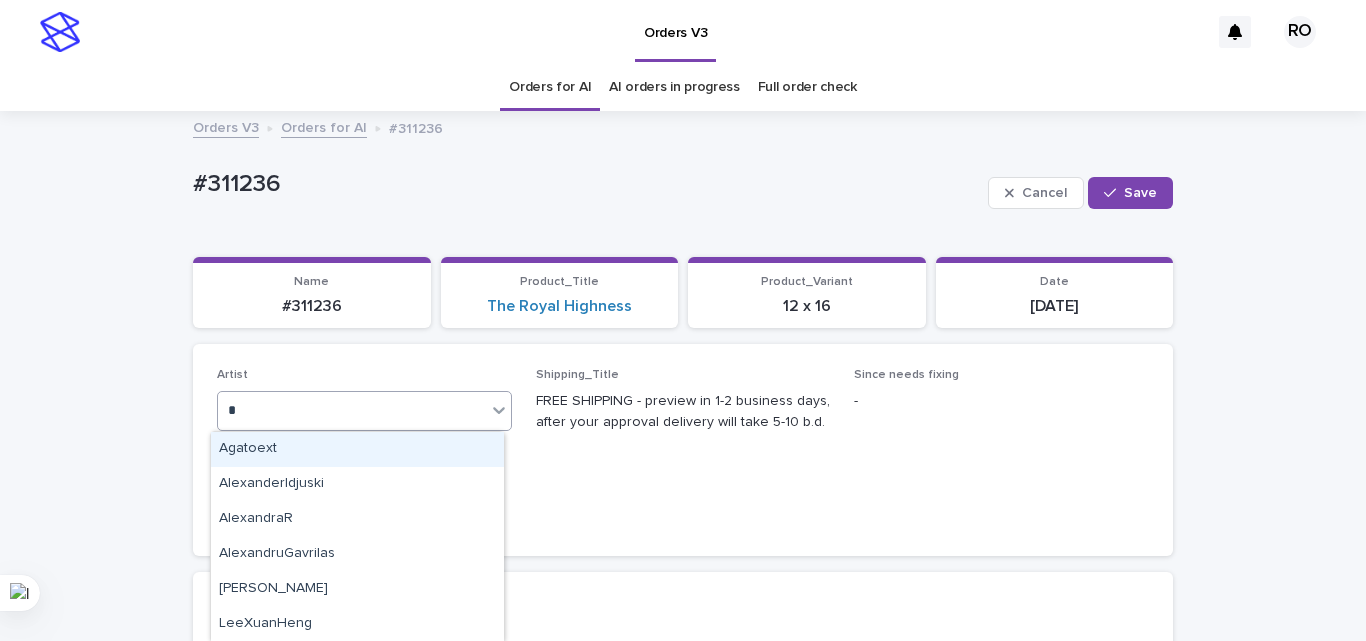 type on "**" 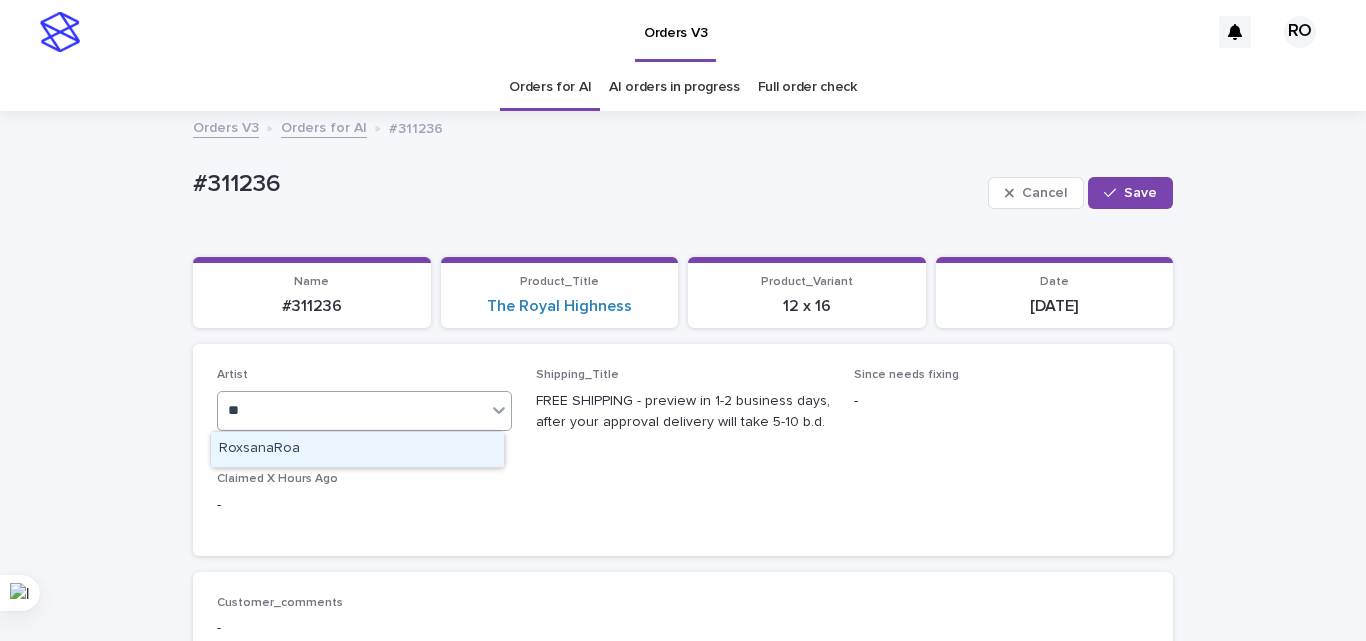 type 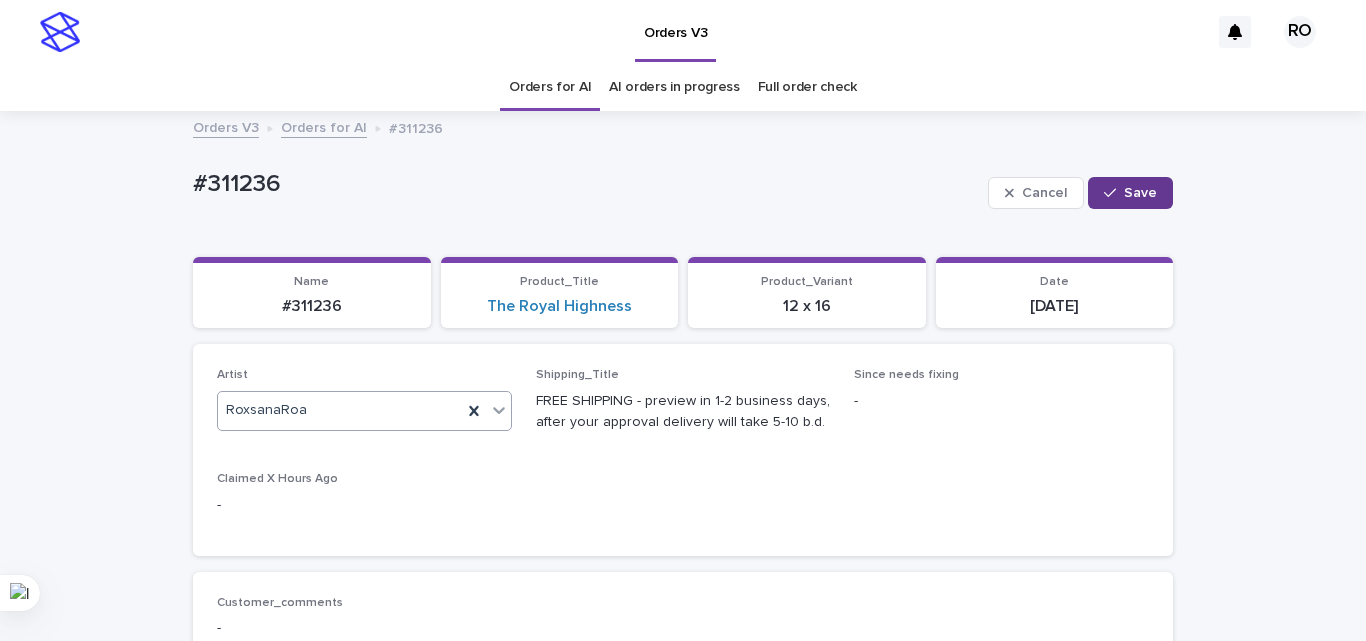 click on "Save" at bounding box center (1130, 193) 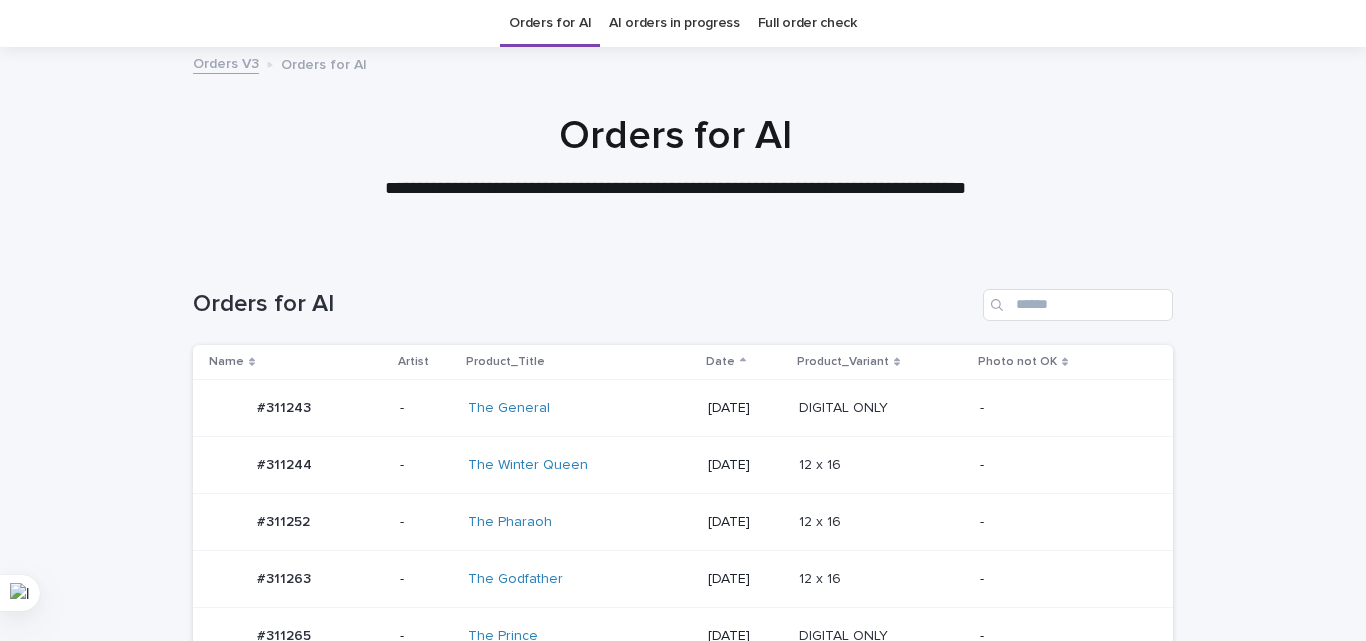 scroll, scrollTop: 87, scrollLeft: 0, axis: vertical 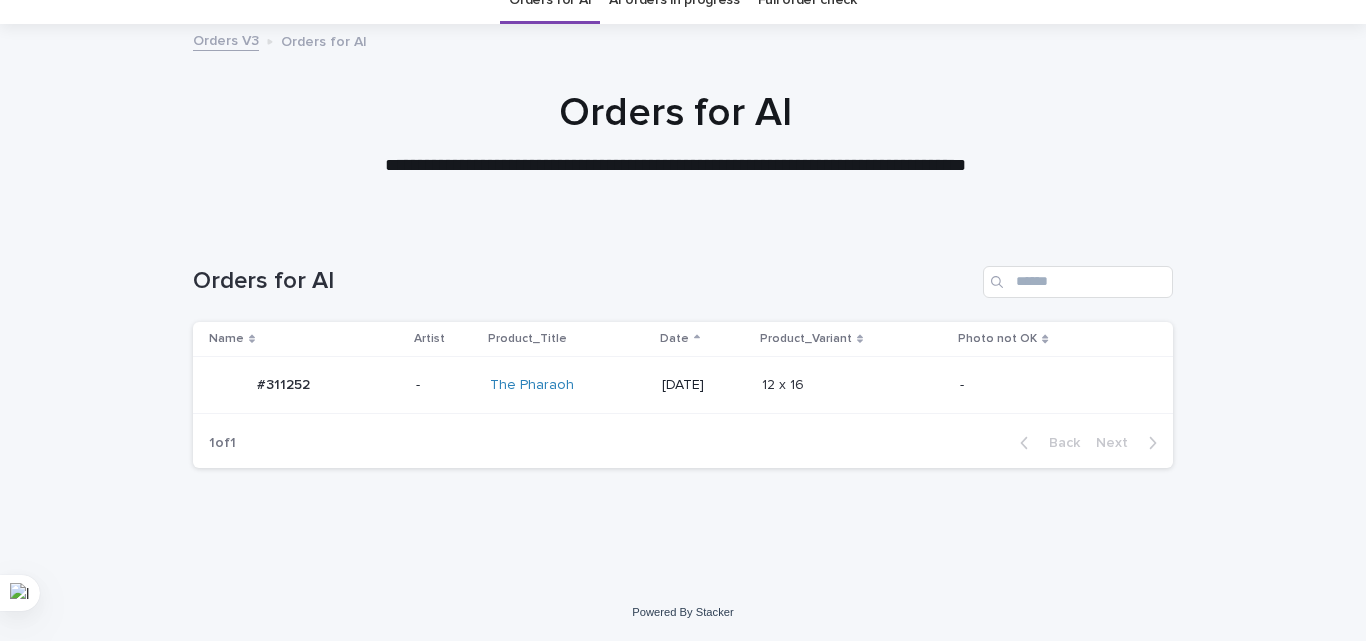 click on "12 x 16 12 x 16" at bounding box center [853, 385] 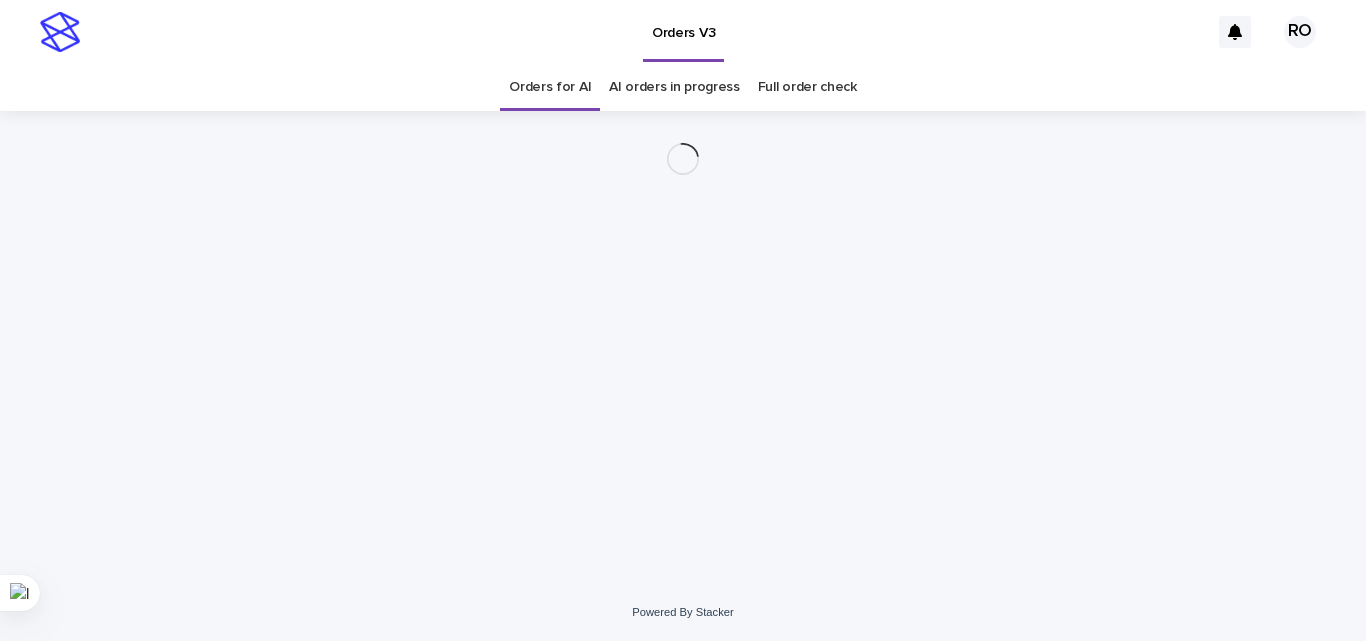 scroll, scrollTop: 0, scrollLeft: 0, axis: both 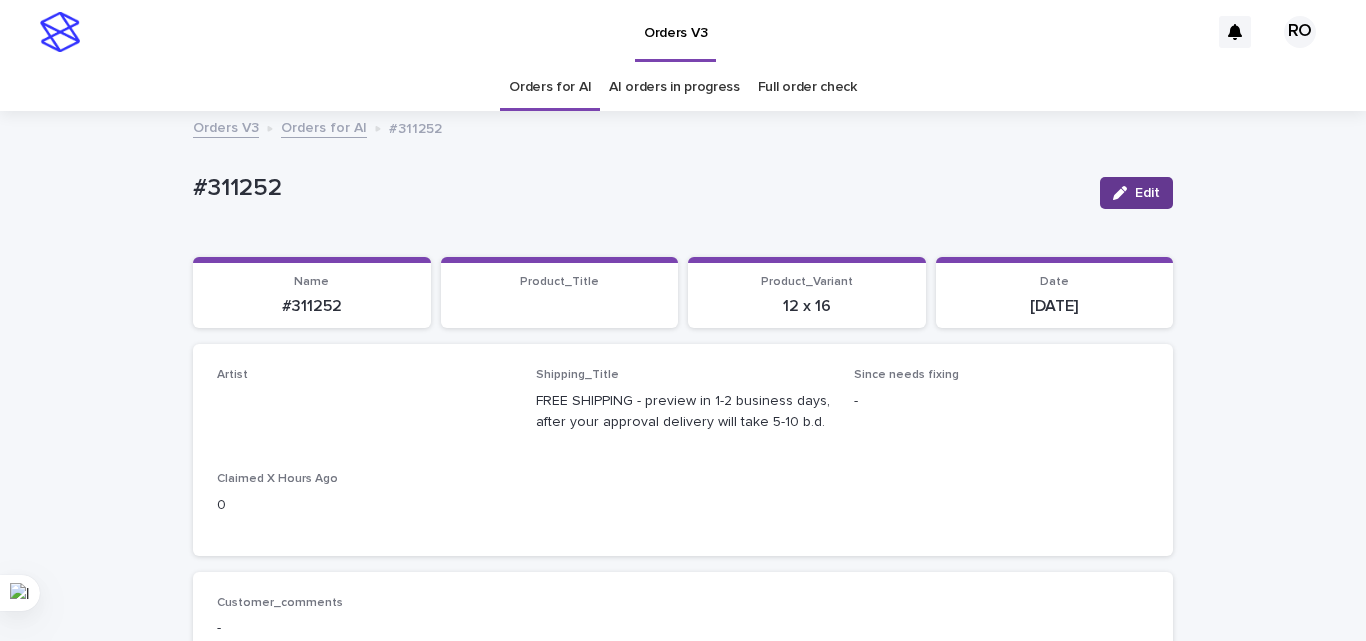 click on "Edit" at bounding box center [1136, 193] 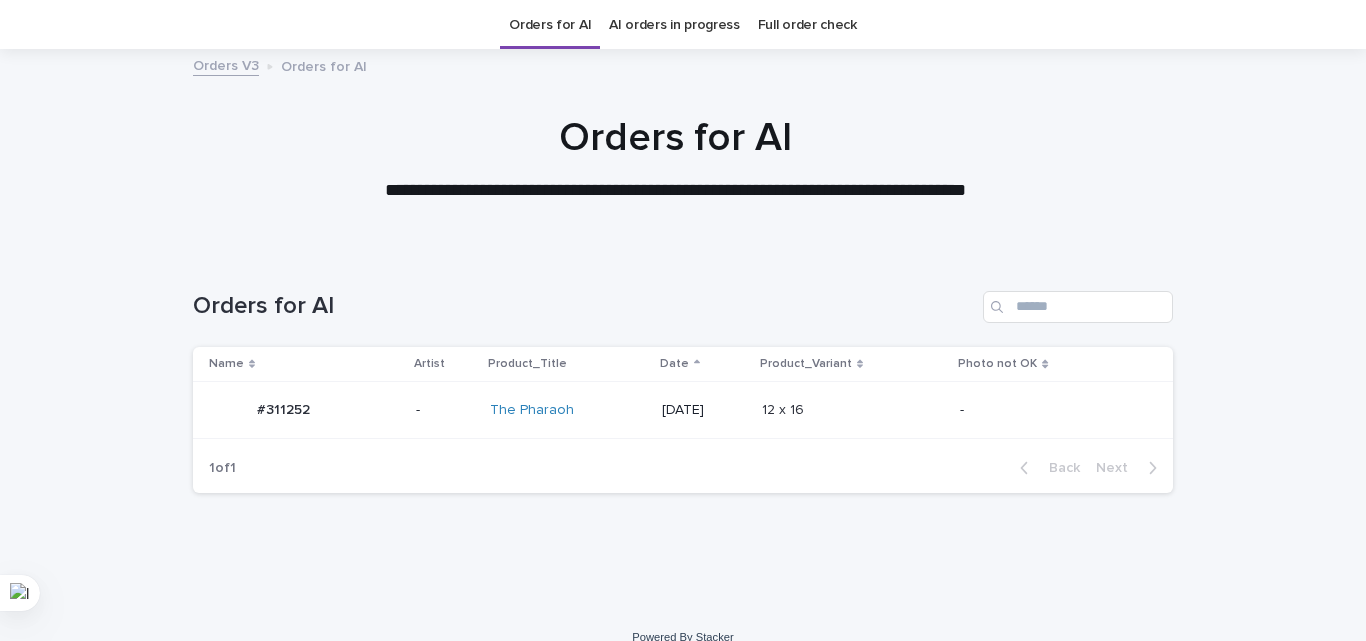 scroll, scrollTop: 64, scrollLeft: 0, axis: vertical 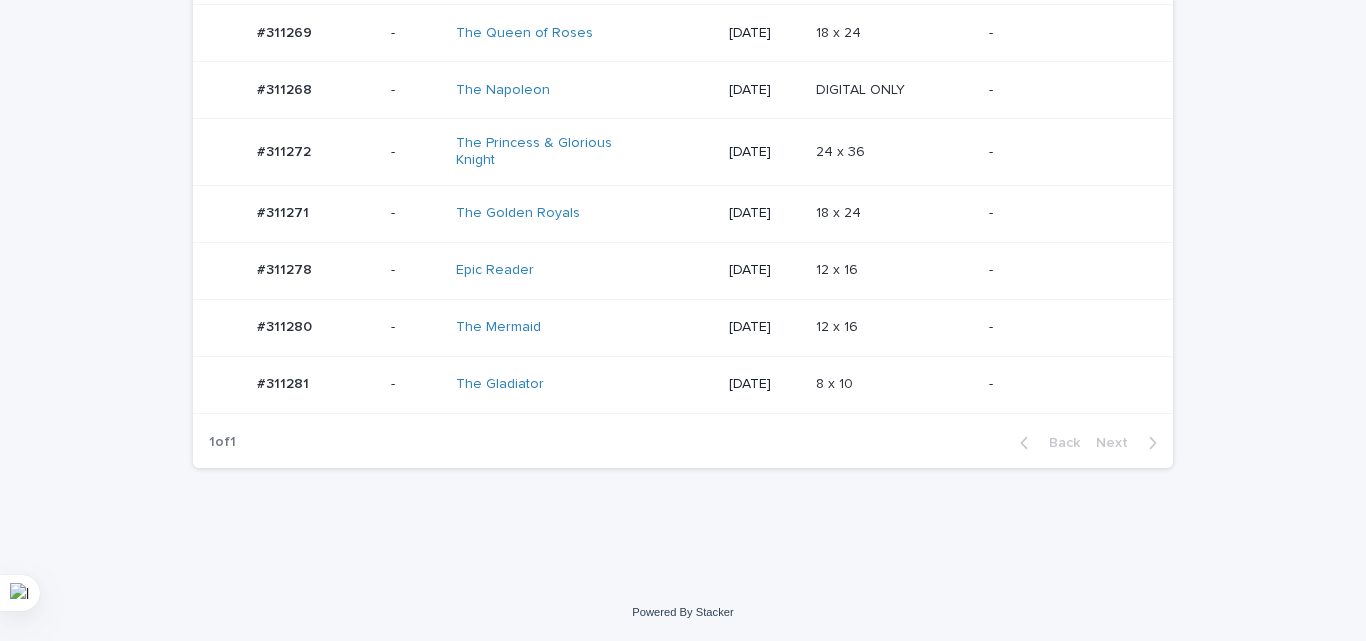 click on "[DATE]" at bounding box center (764, 327) 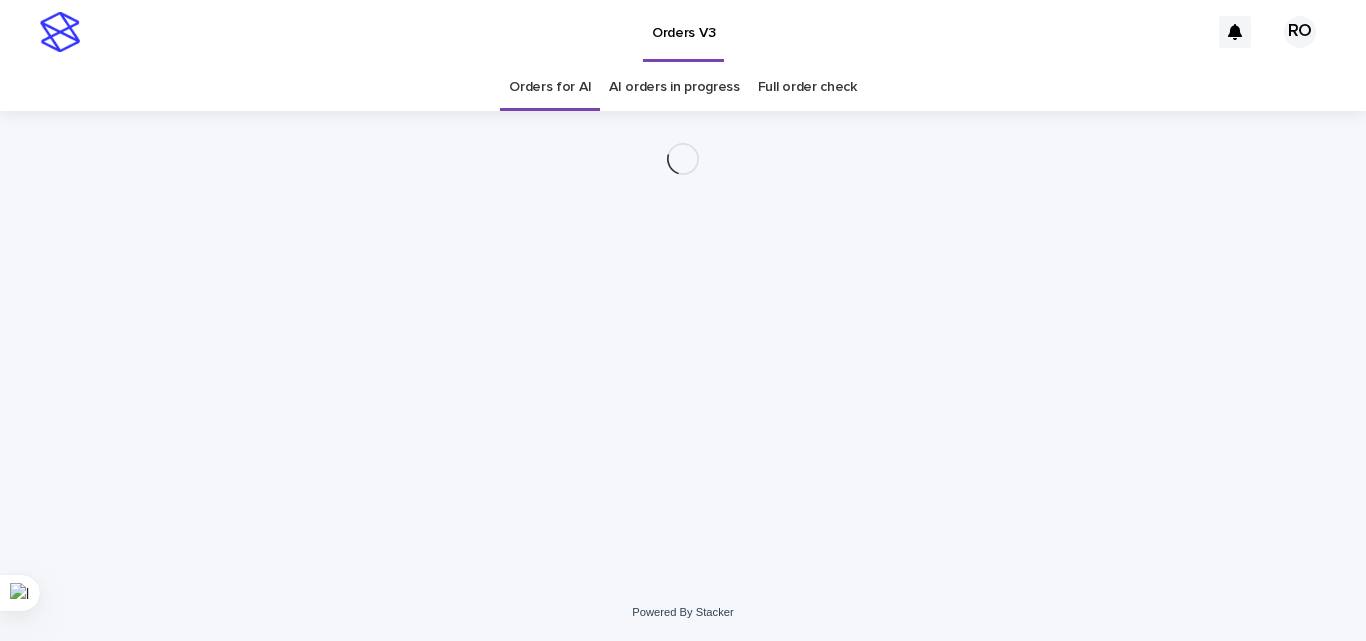 scroll, scrollTop: 0, scrollLeft: 0, axis: both 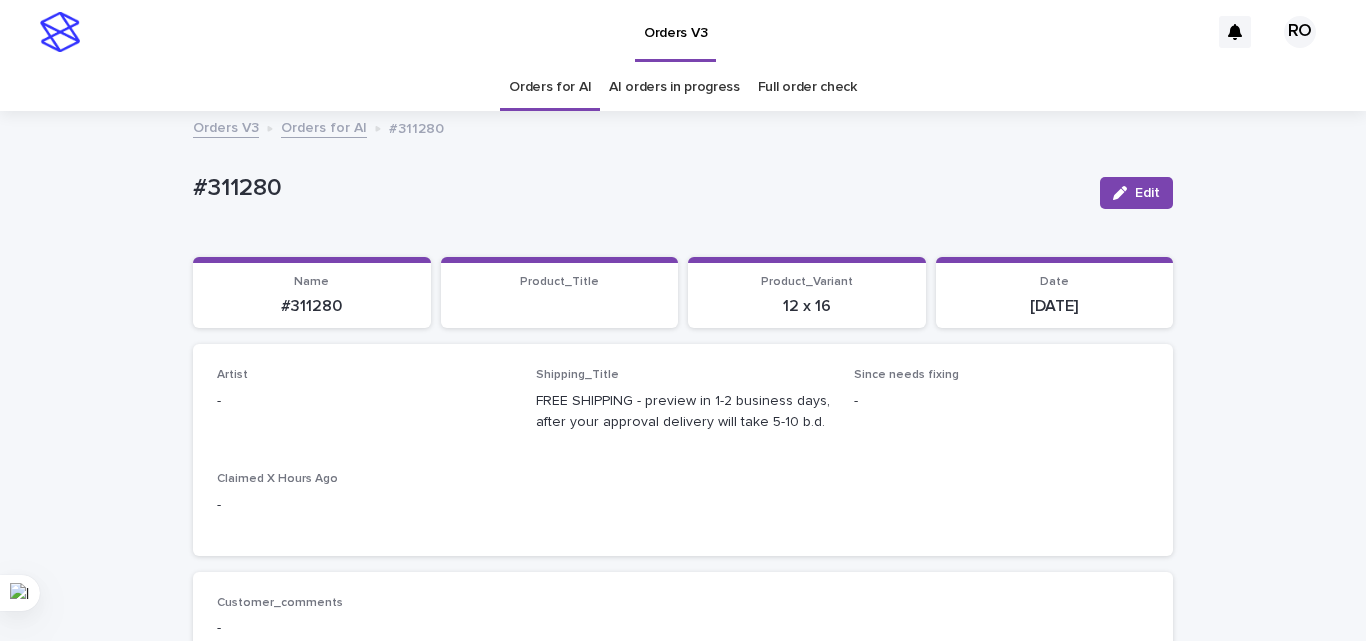 drag, startPoint x: 1105, startPoint y: 189, endPoint x: 530, endPoint y: 387, distance: 608.1357 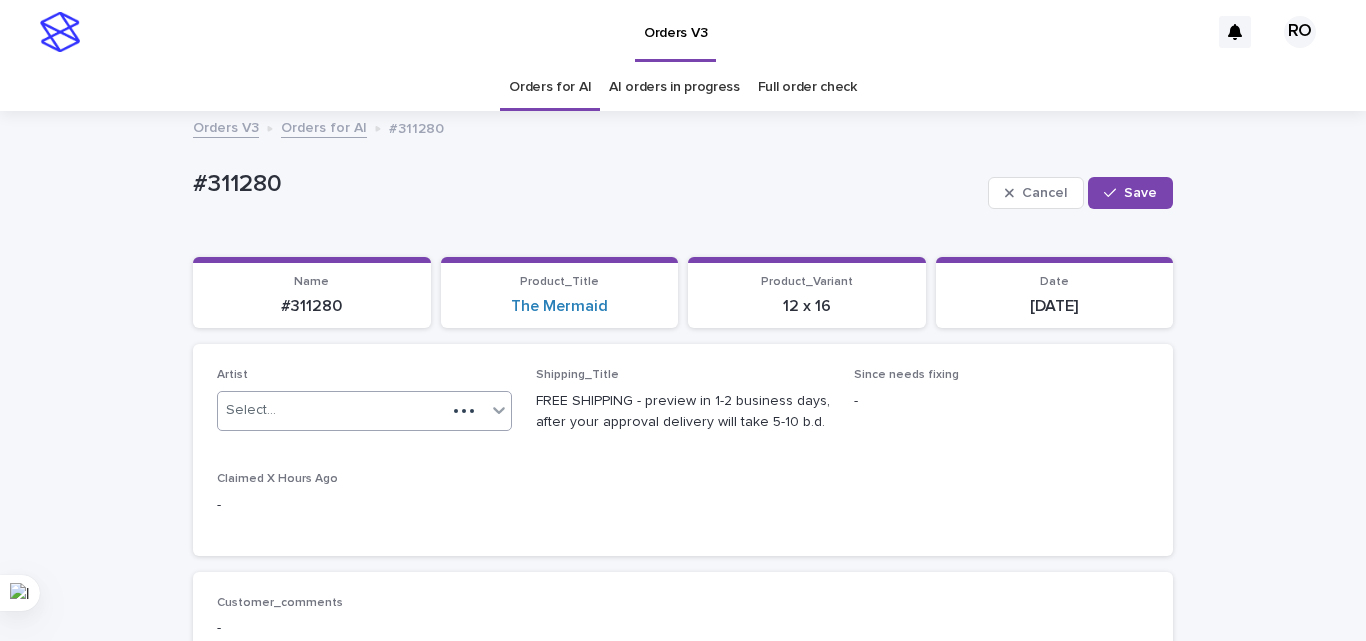 click on "Select..." at bounding box center [332, 410] 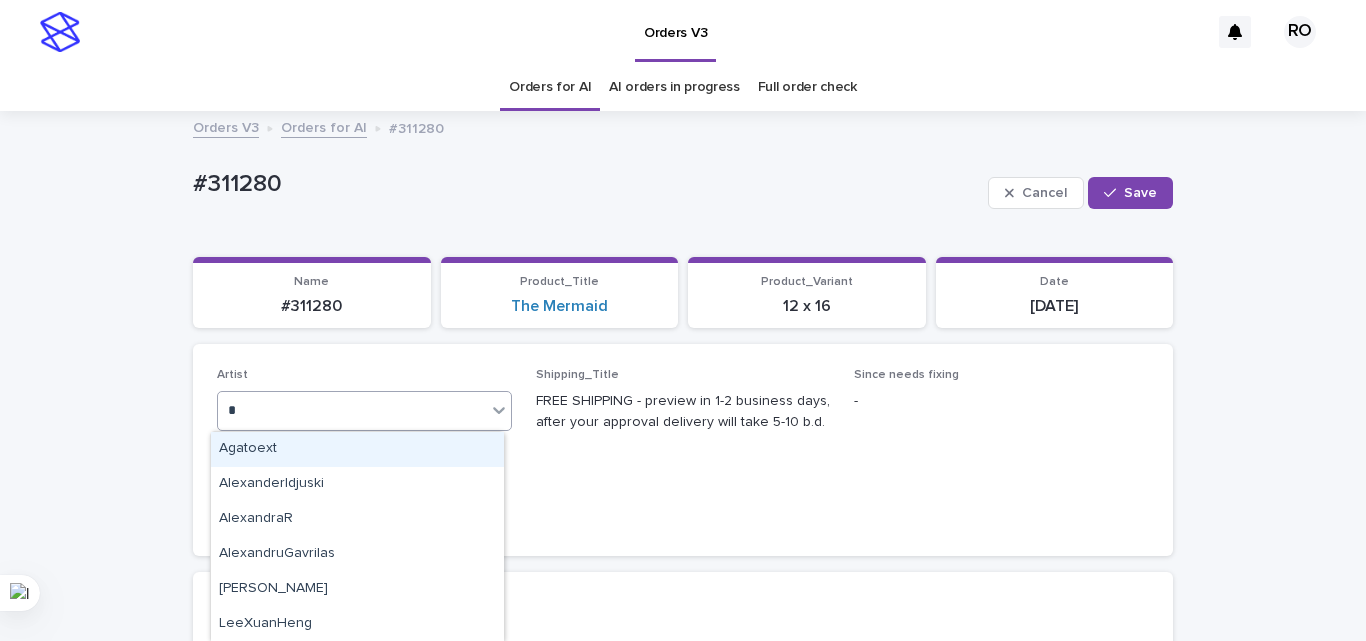 type on "**" 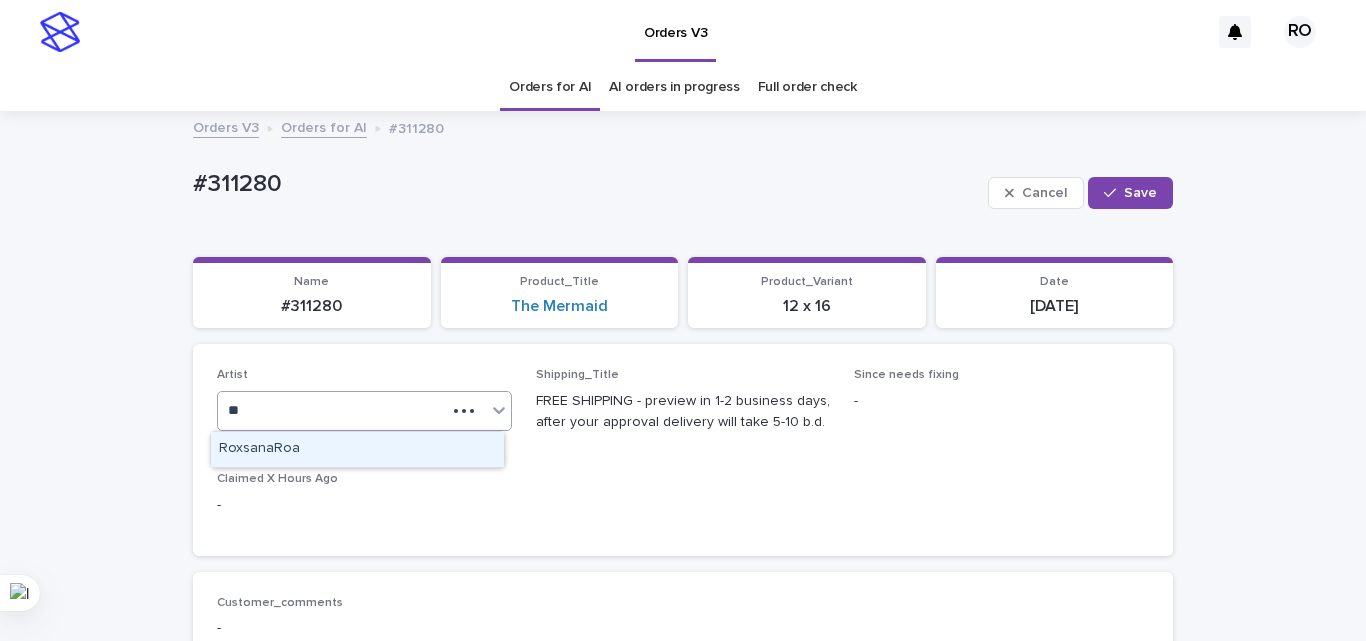type 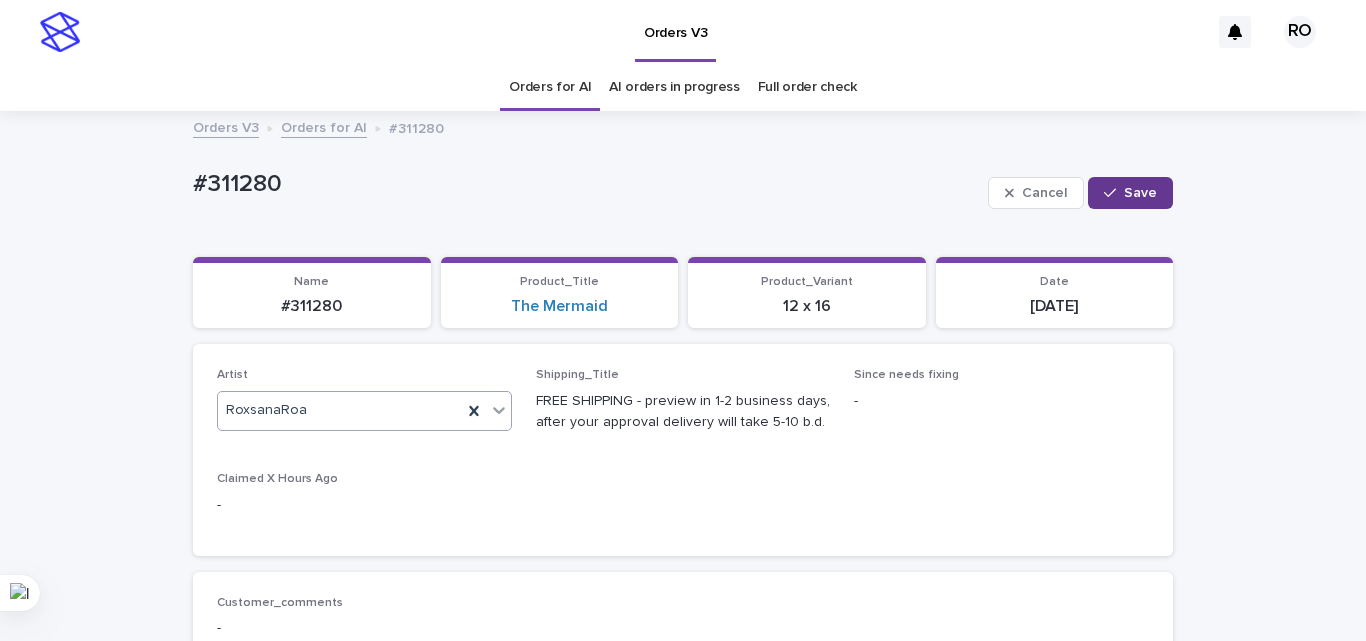 click on "Save" at bounding box center [1140, 193] 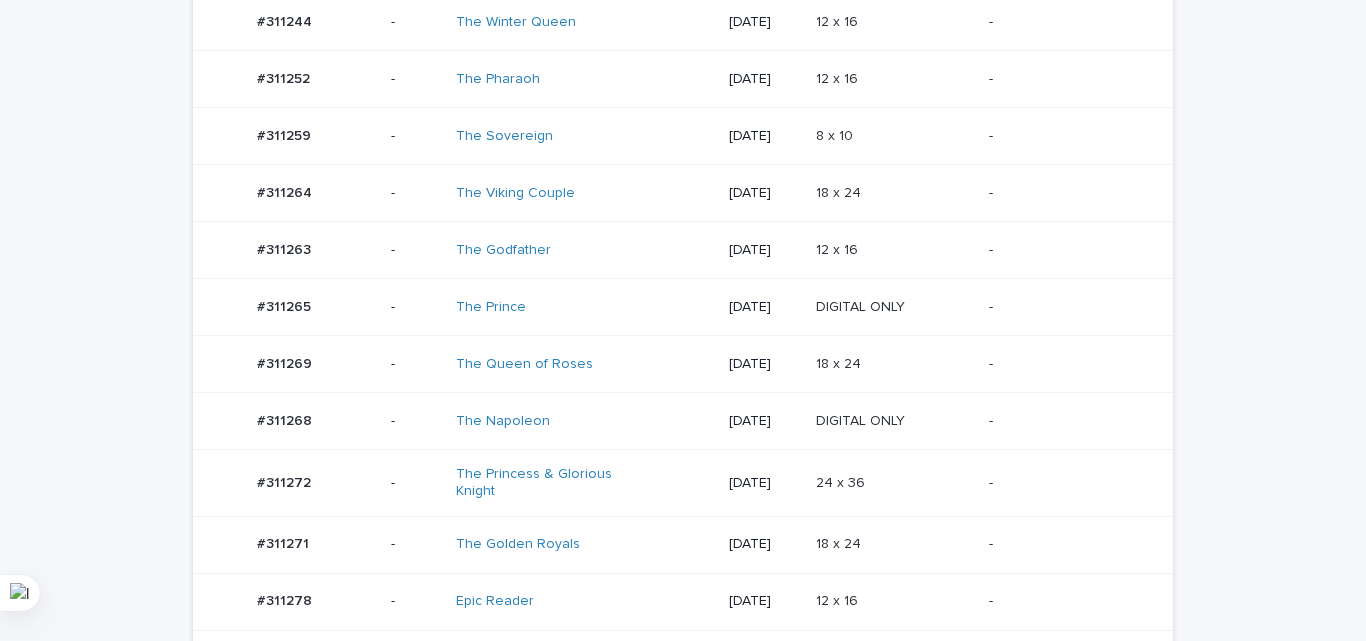 scroll, scrollTop: 258, scrollLeft: 0, axis: vertical 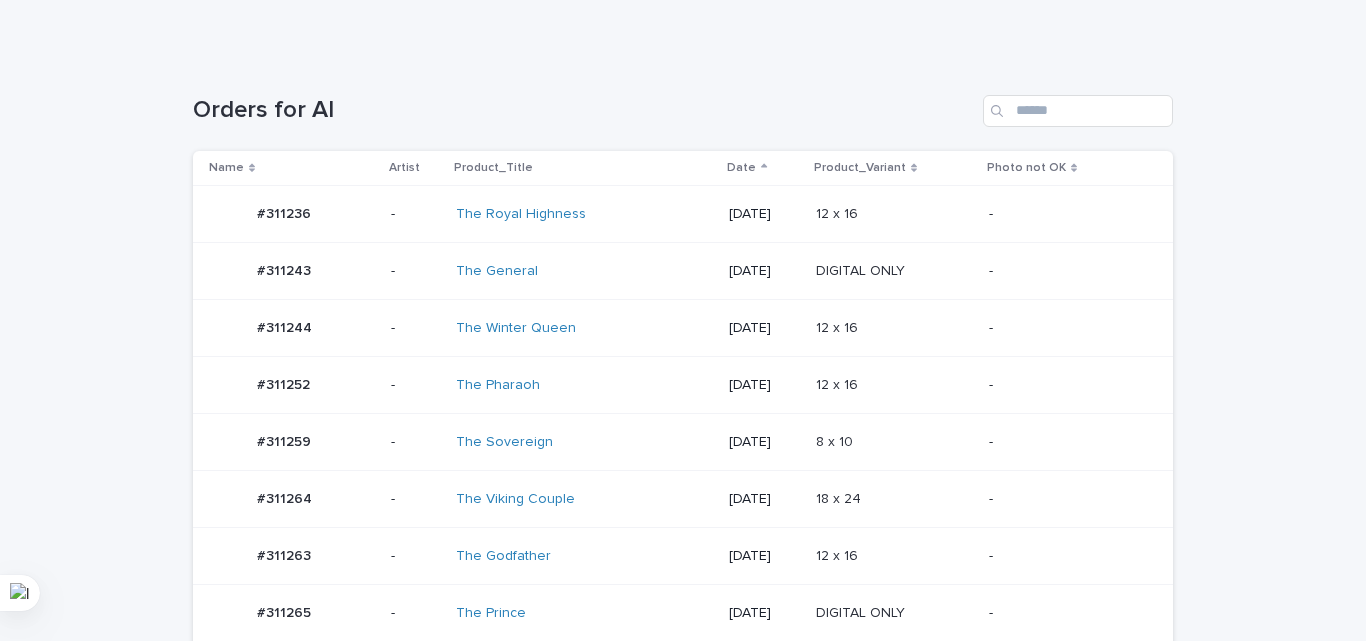 click on "[DATE]" at bounding box center (764, 613) 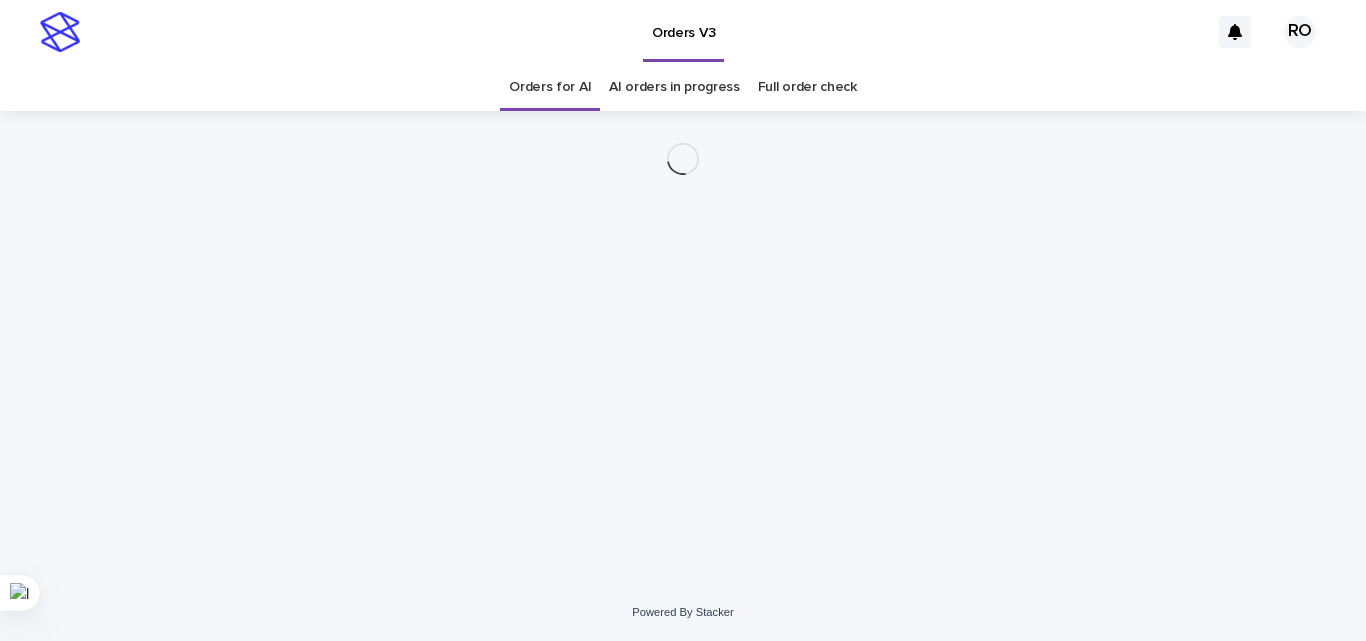 scroll, scrollTop: 0, scrollLeft: 0, axis: both 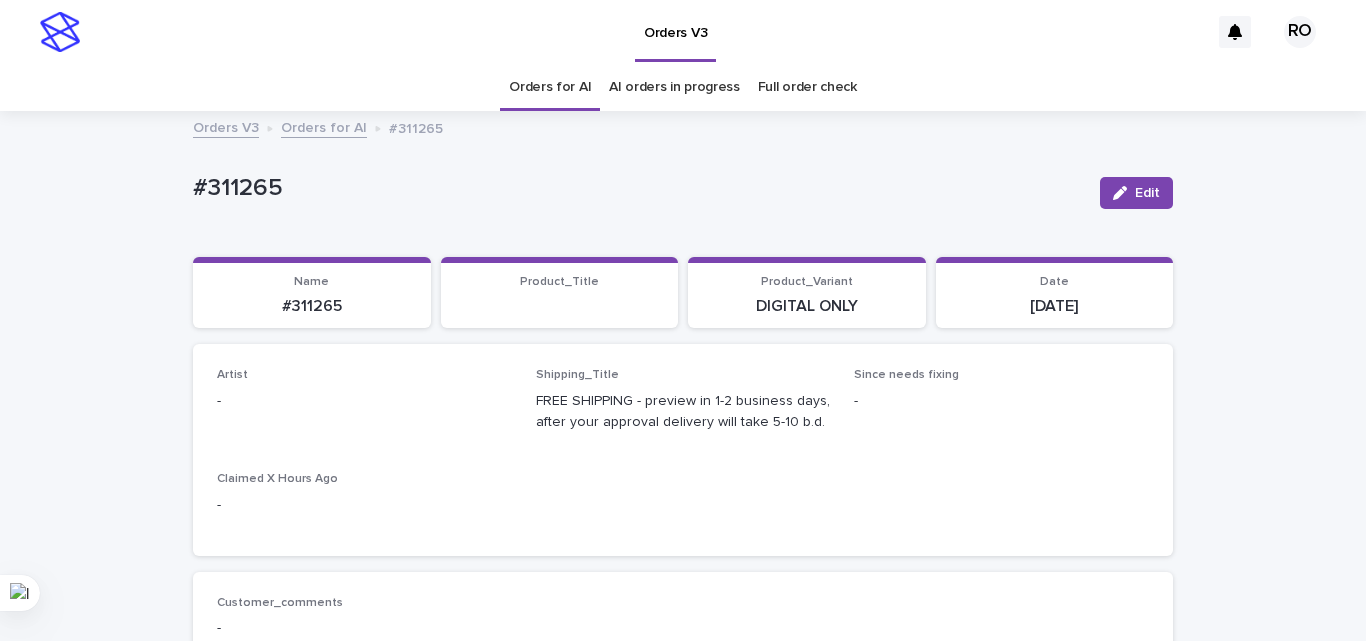 click on "Edit" at bounding box center (1147, 193) 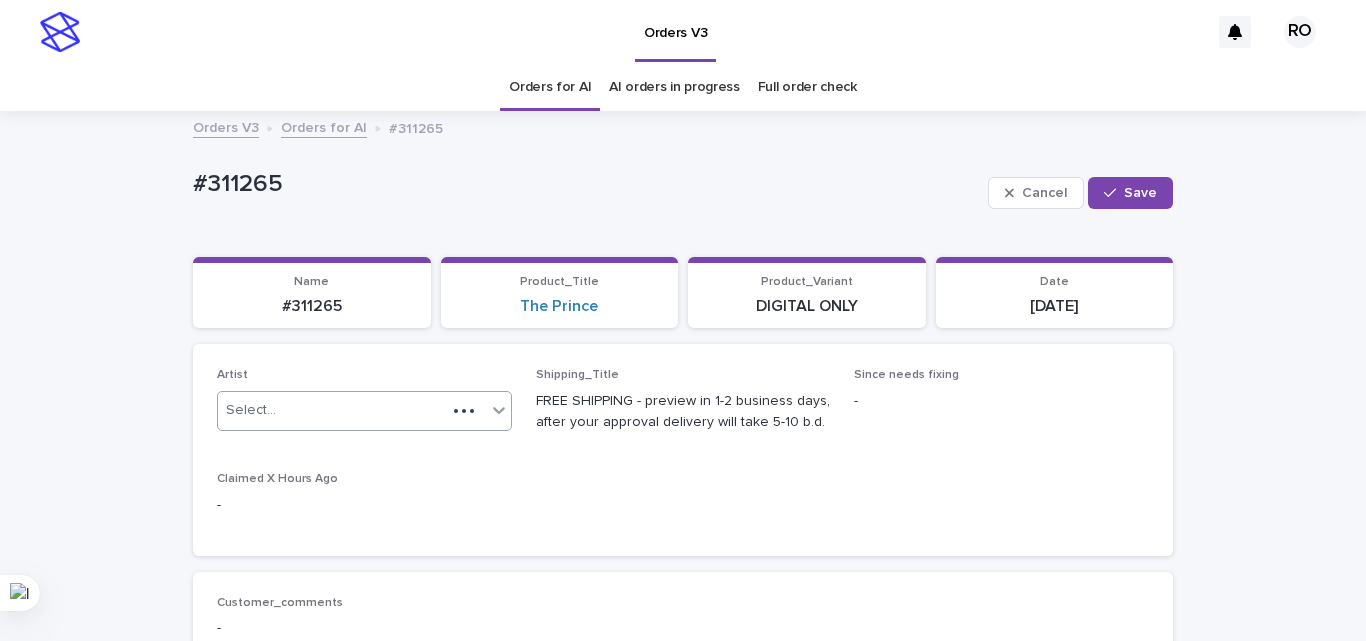click on "Select..." at bounding box center [332, 410] 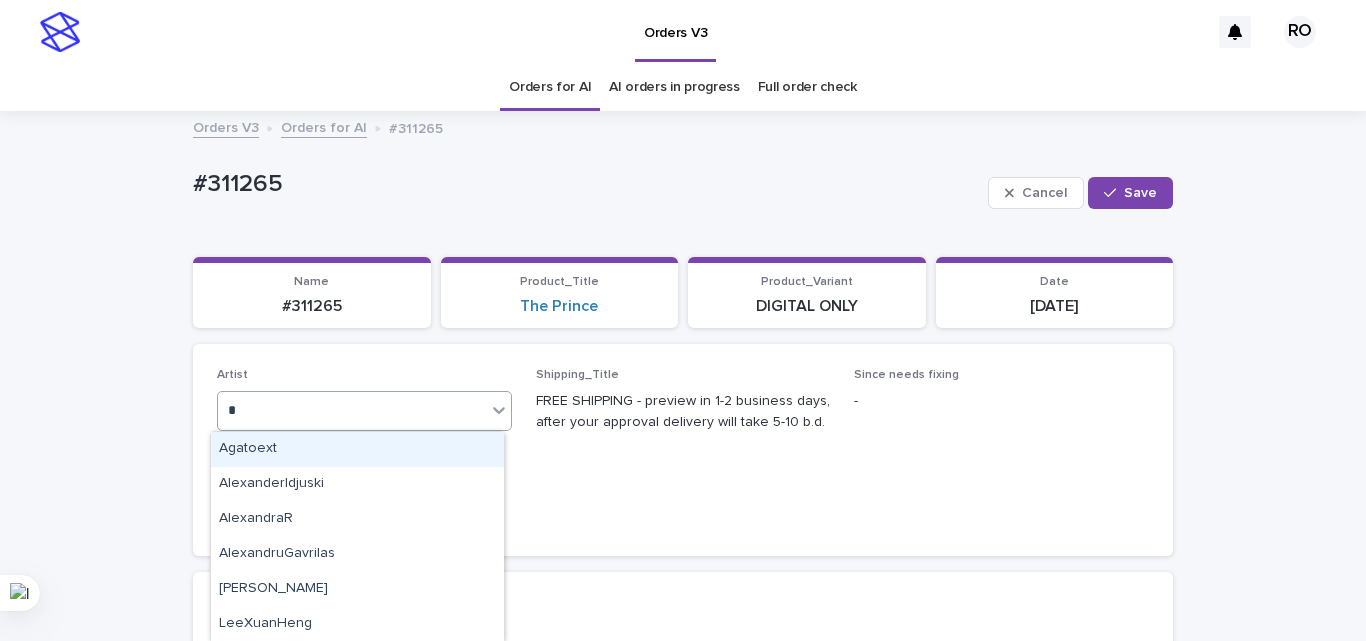 type on "**" 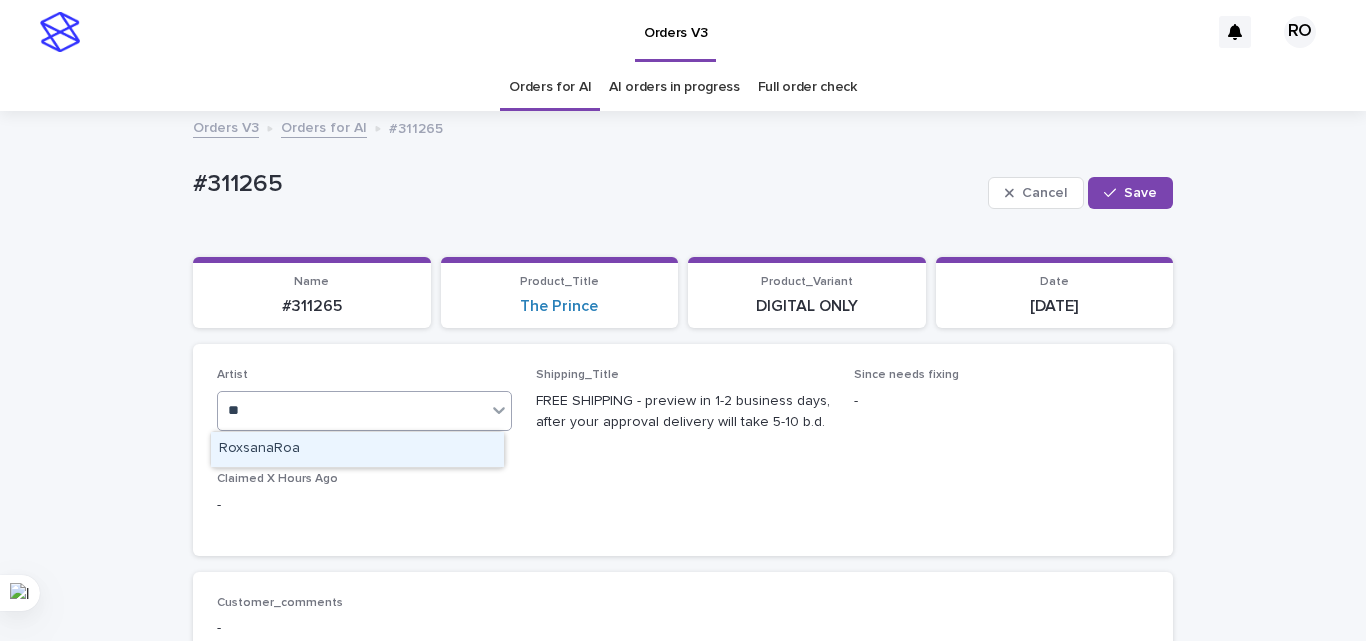 type 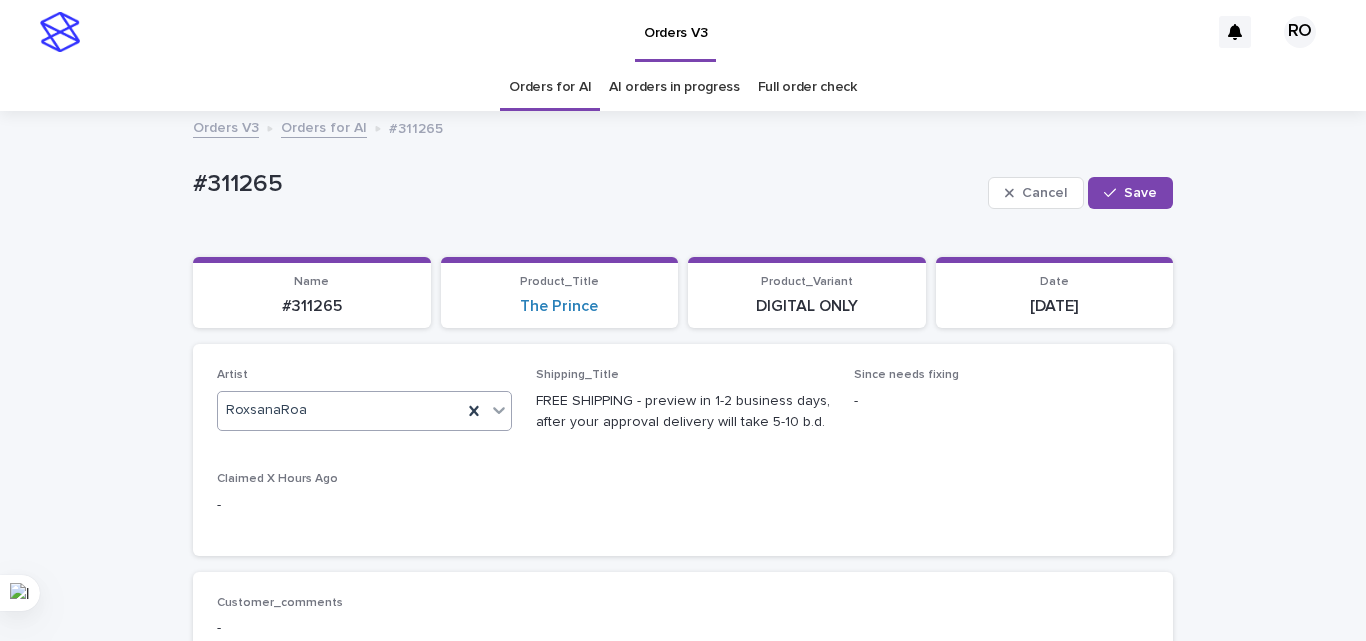 drag, startPoint x: 1148, startPoint y: 203, endPoint x: 864, endPoint y: 106, distance: 300.1083 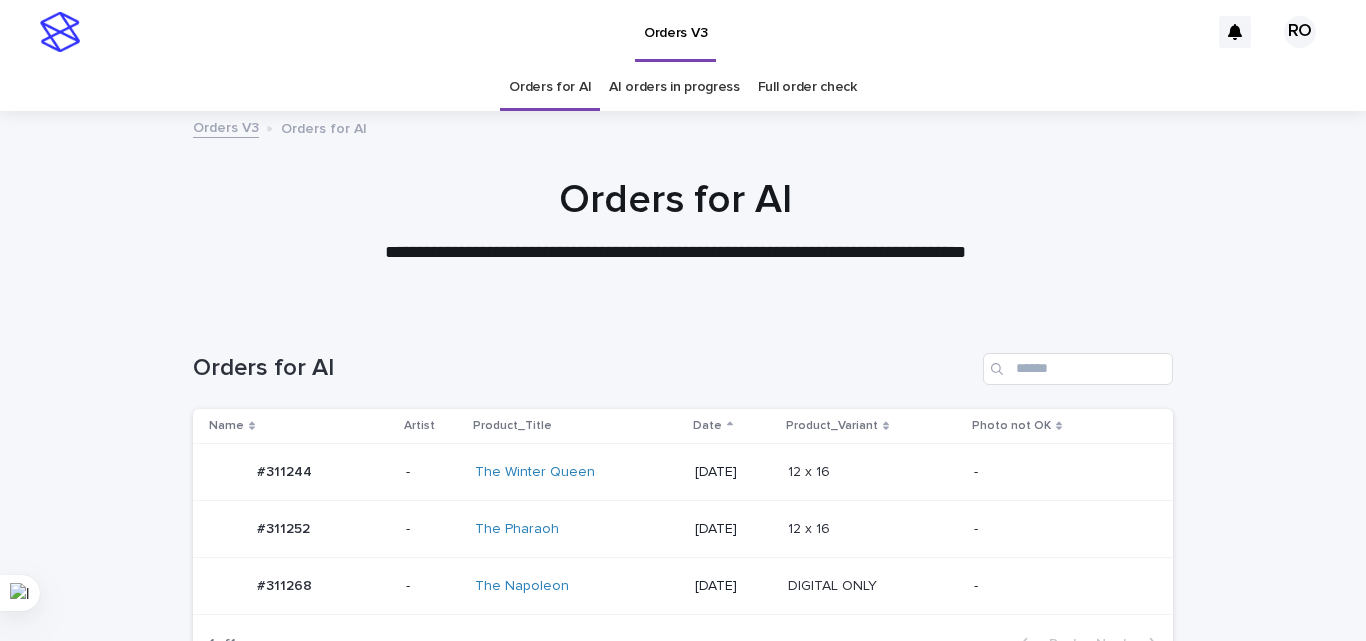 scroll, scrollTop: 64, scrollLeft: 0, axis: vertical 